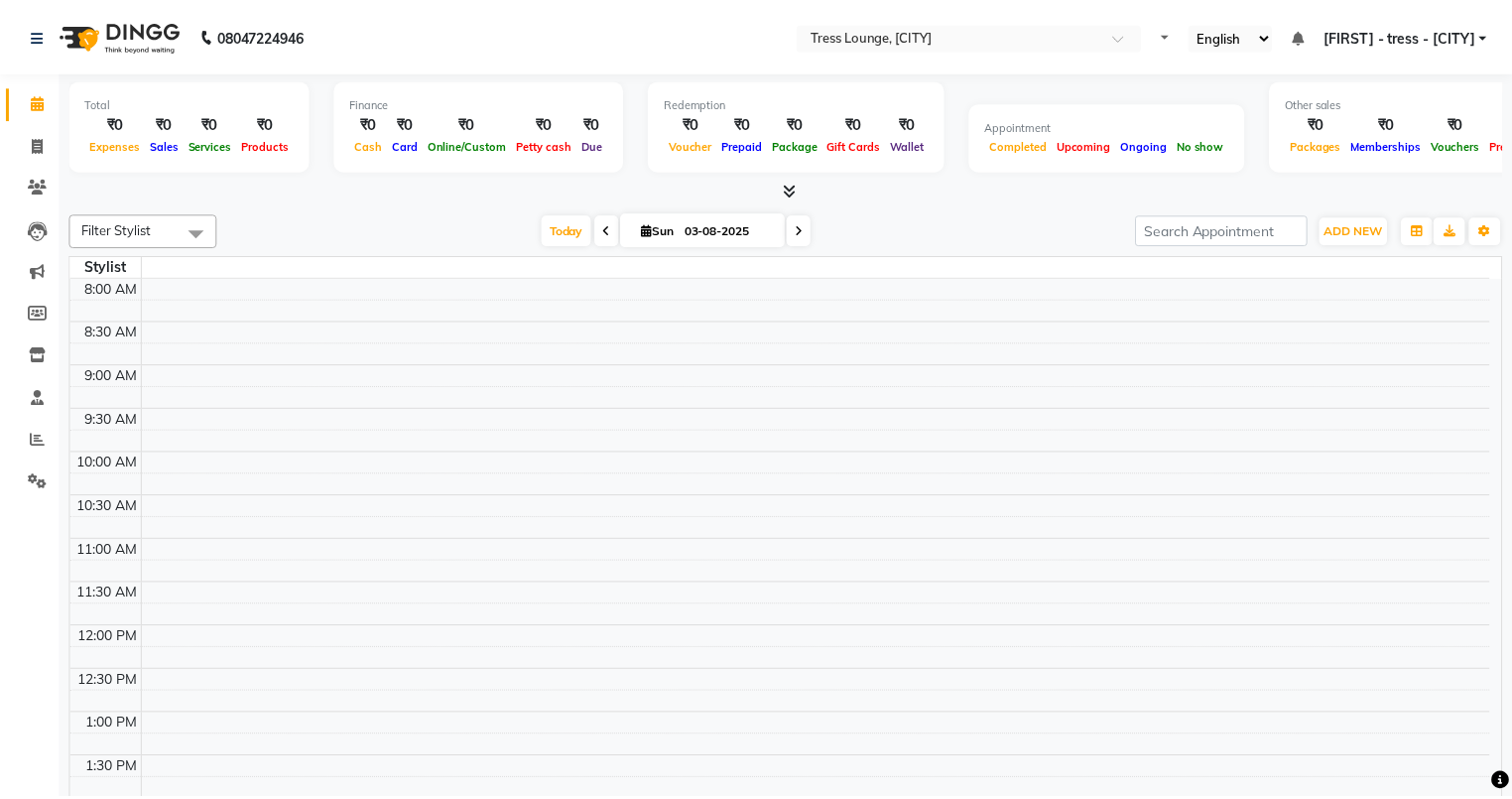 scroll, scrollTop: 0, scrollLeft: 0, axis: both 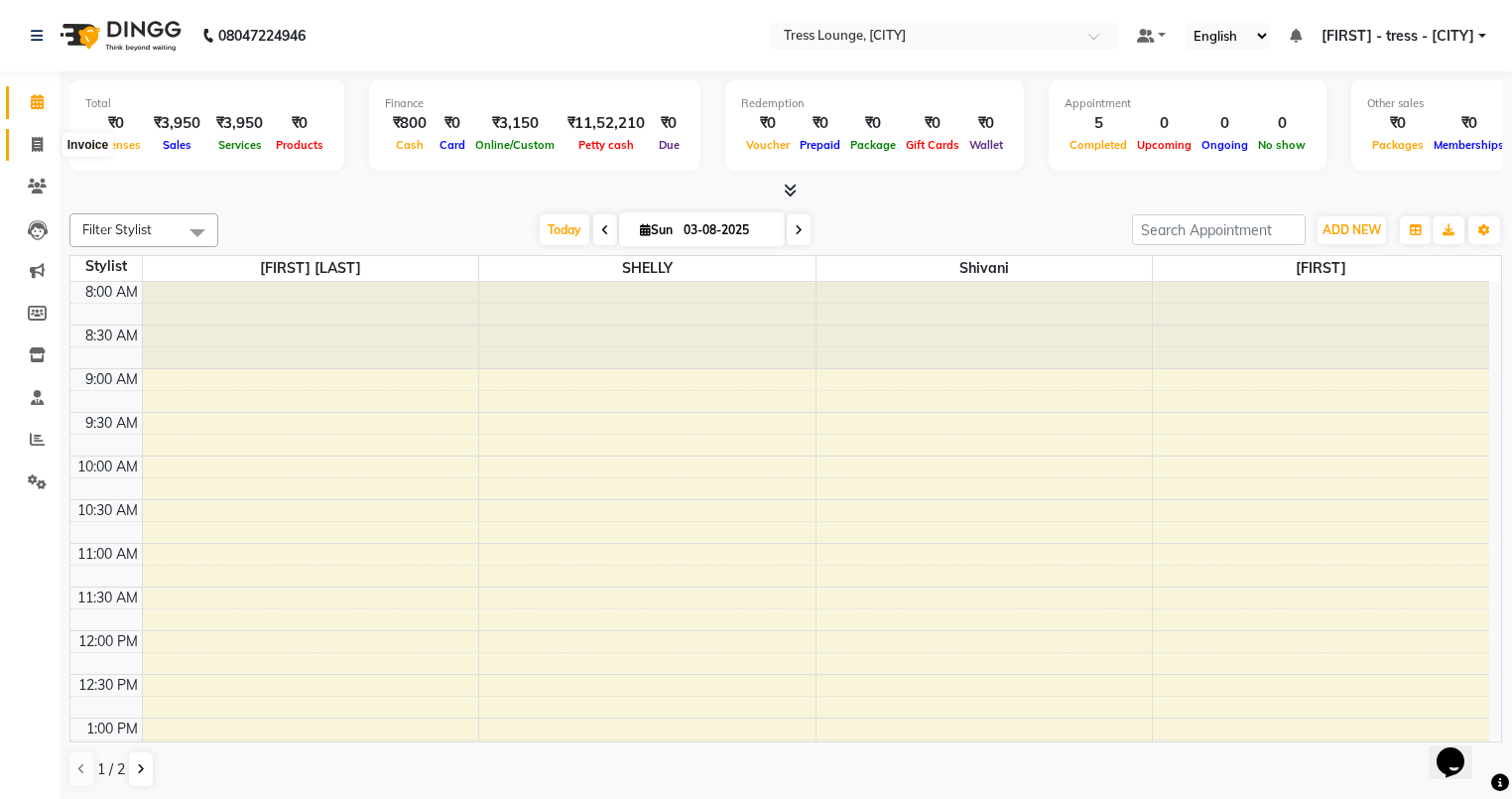 click 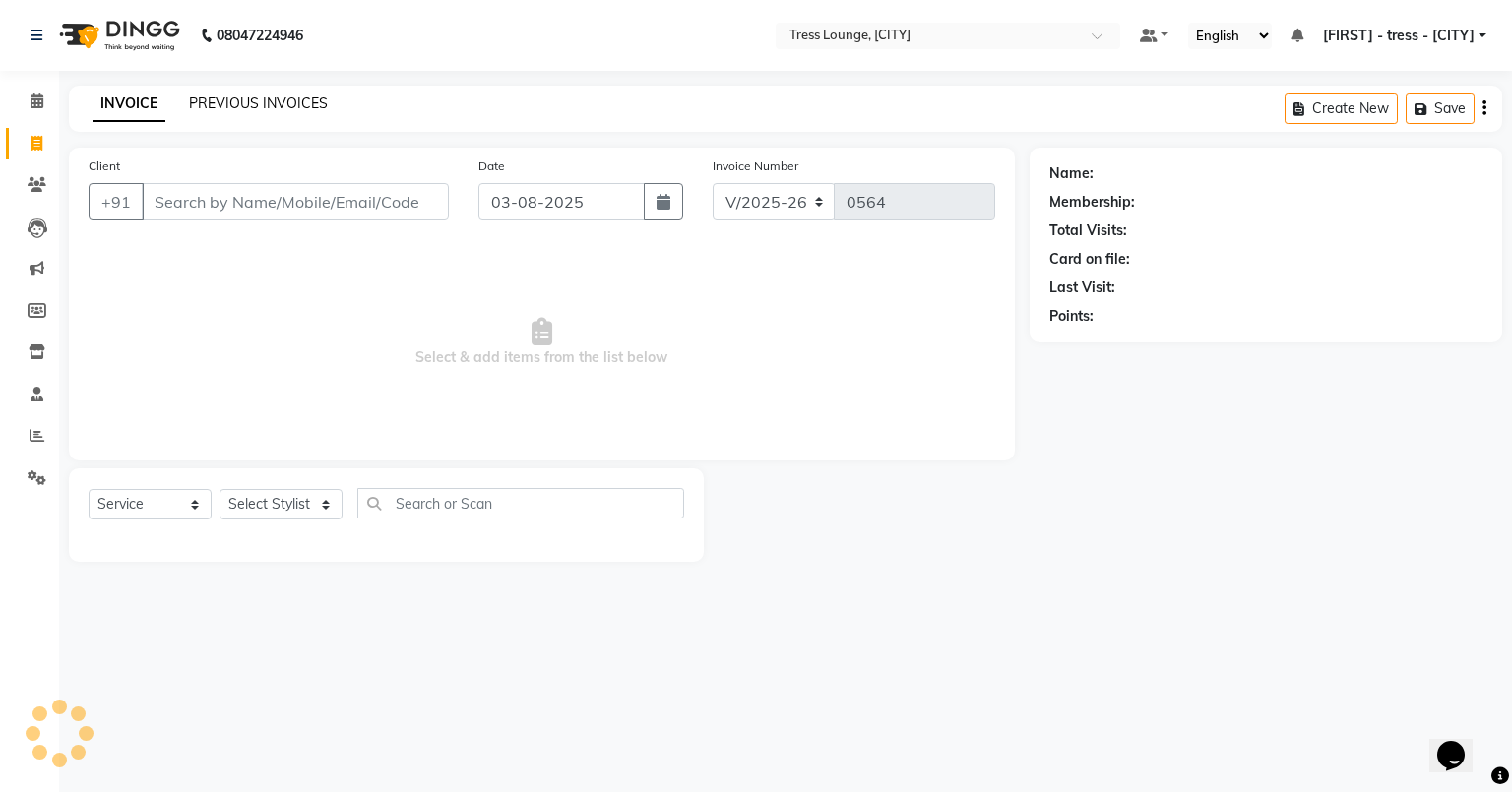 click on "PREVIOUS INVOICES" 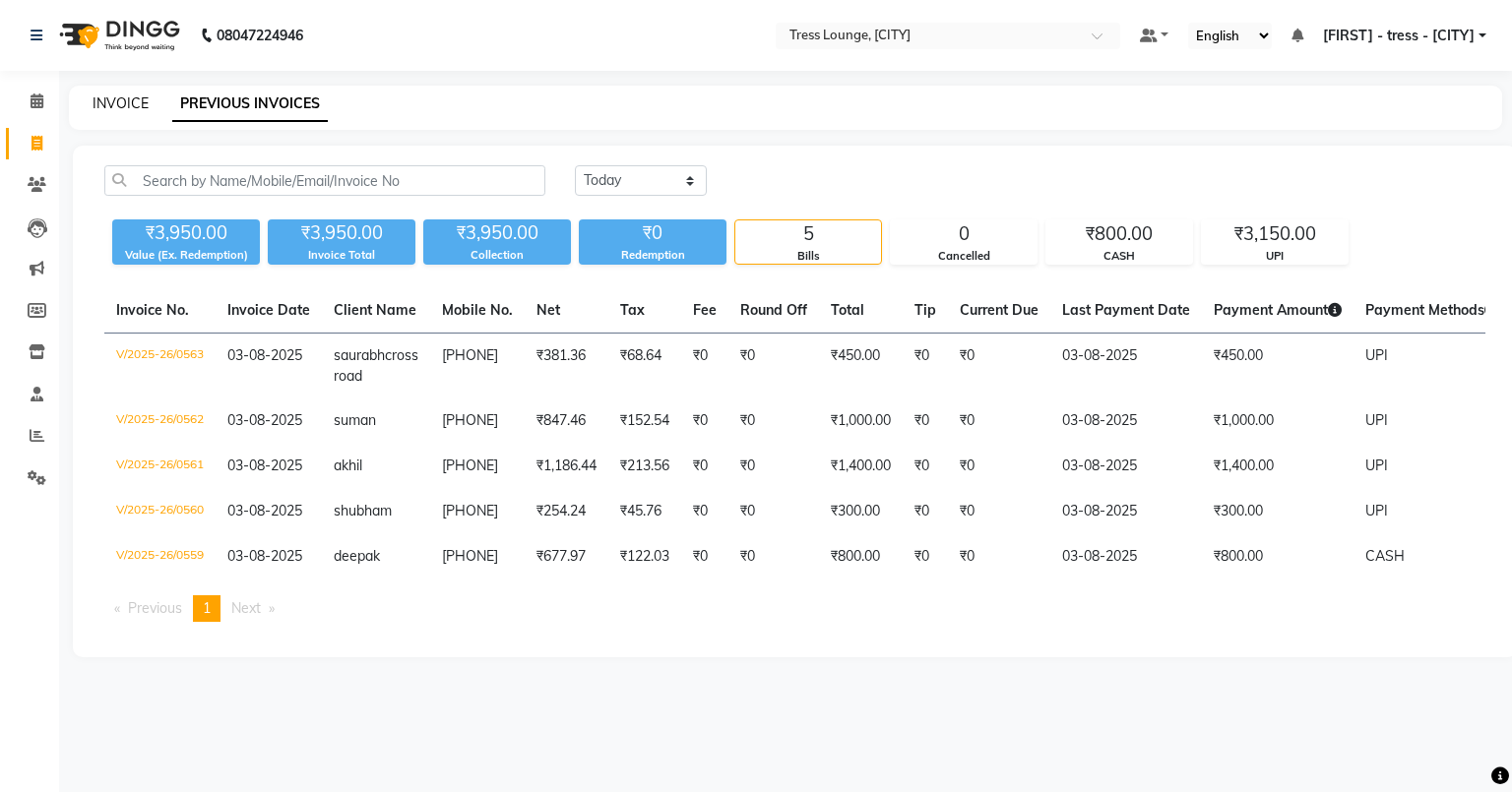 click on "INVOICE" 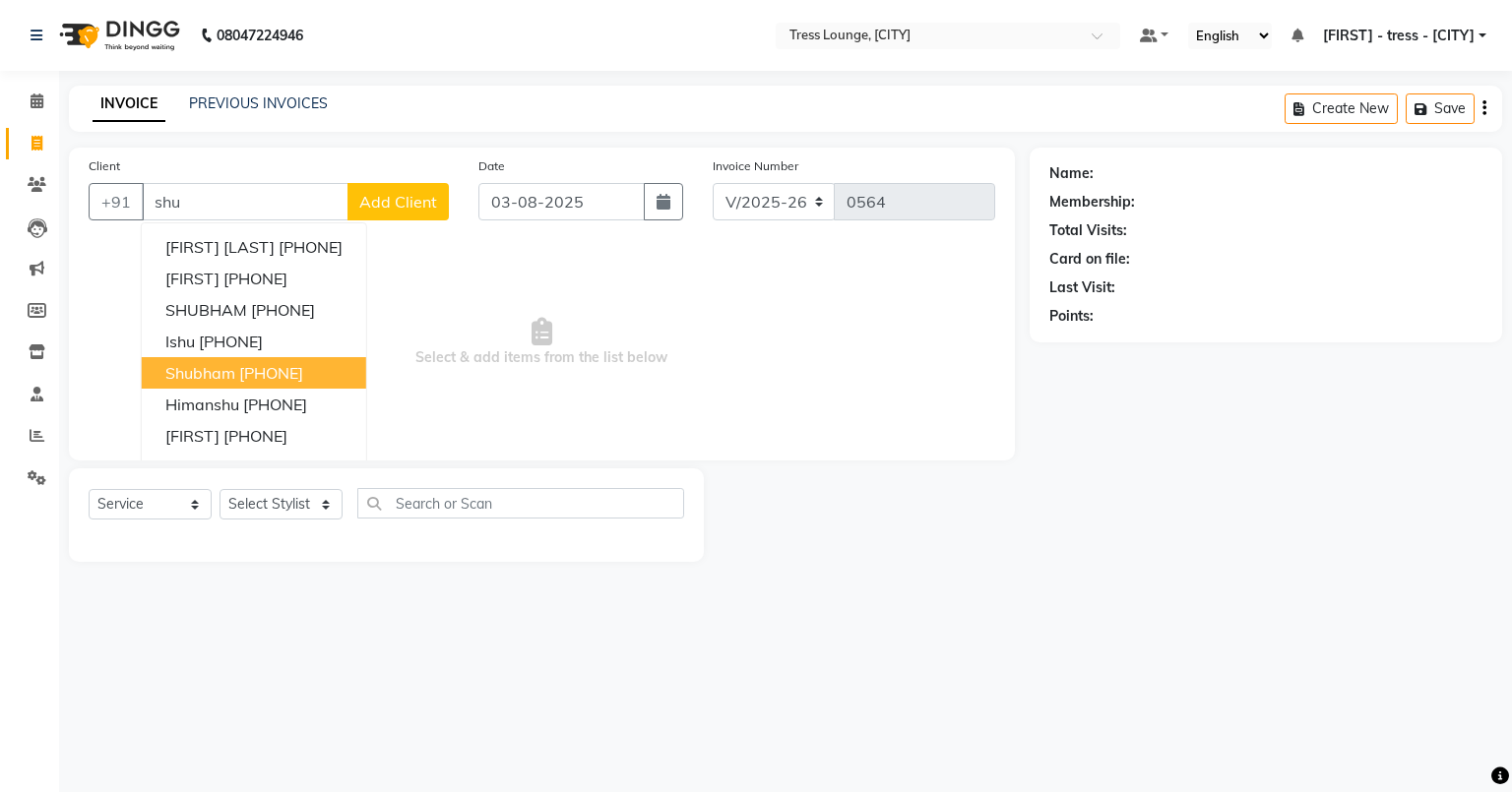 click on "[PHONE]" at bounding box center [271, 373] 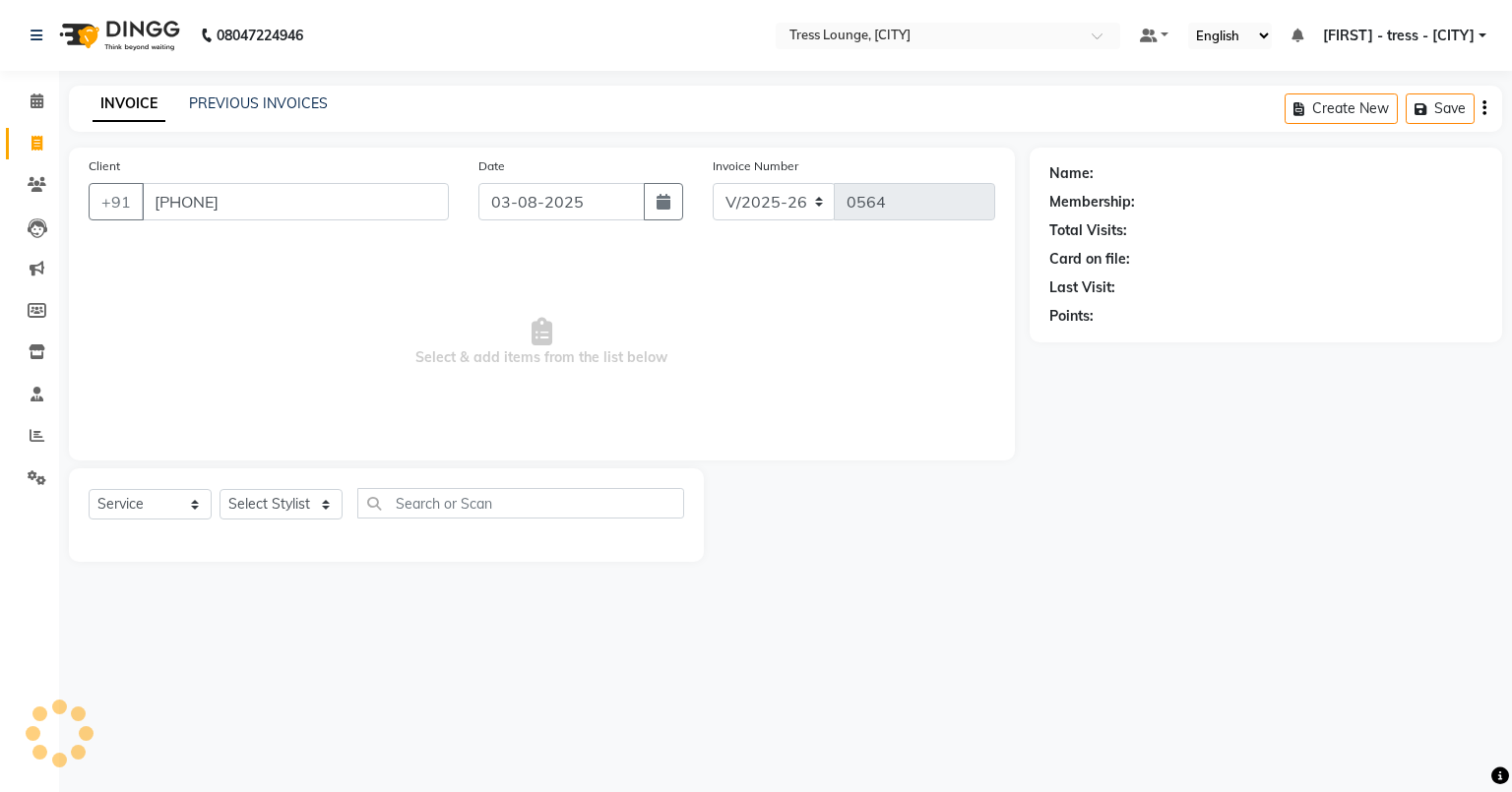 type on "[PHONE]" 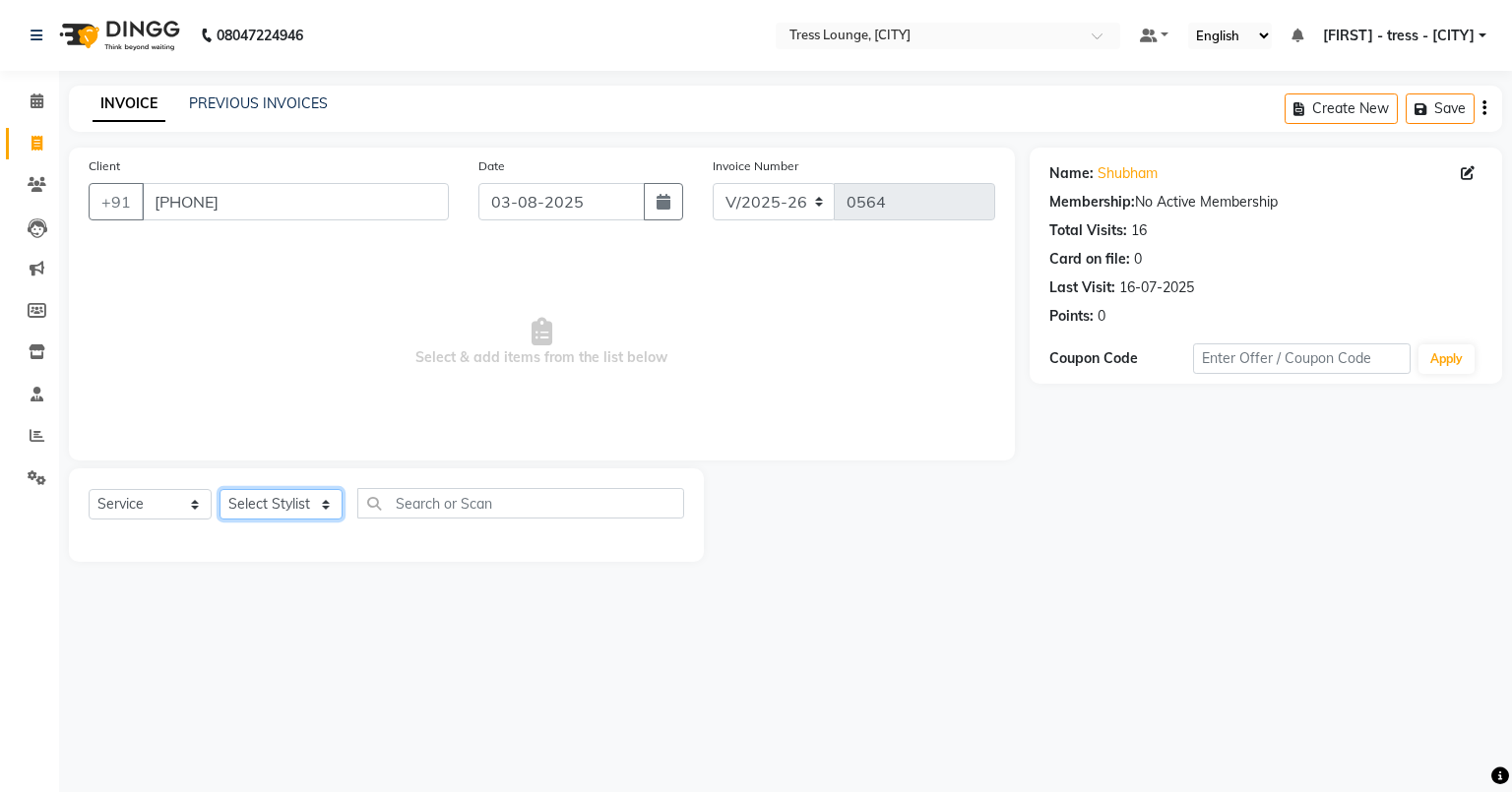 click on "Select Stylist [FIRST] [FIRST] [FIRST] [FIRST] [FIRST] [FIRST]" 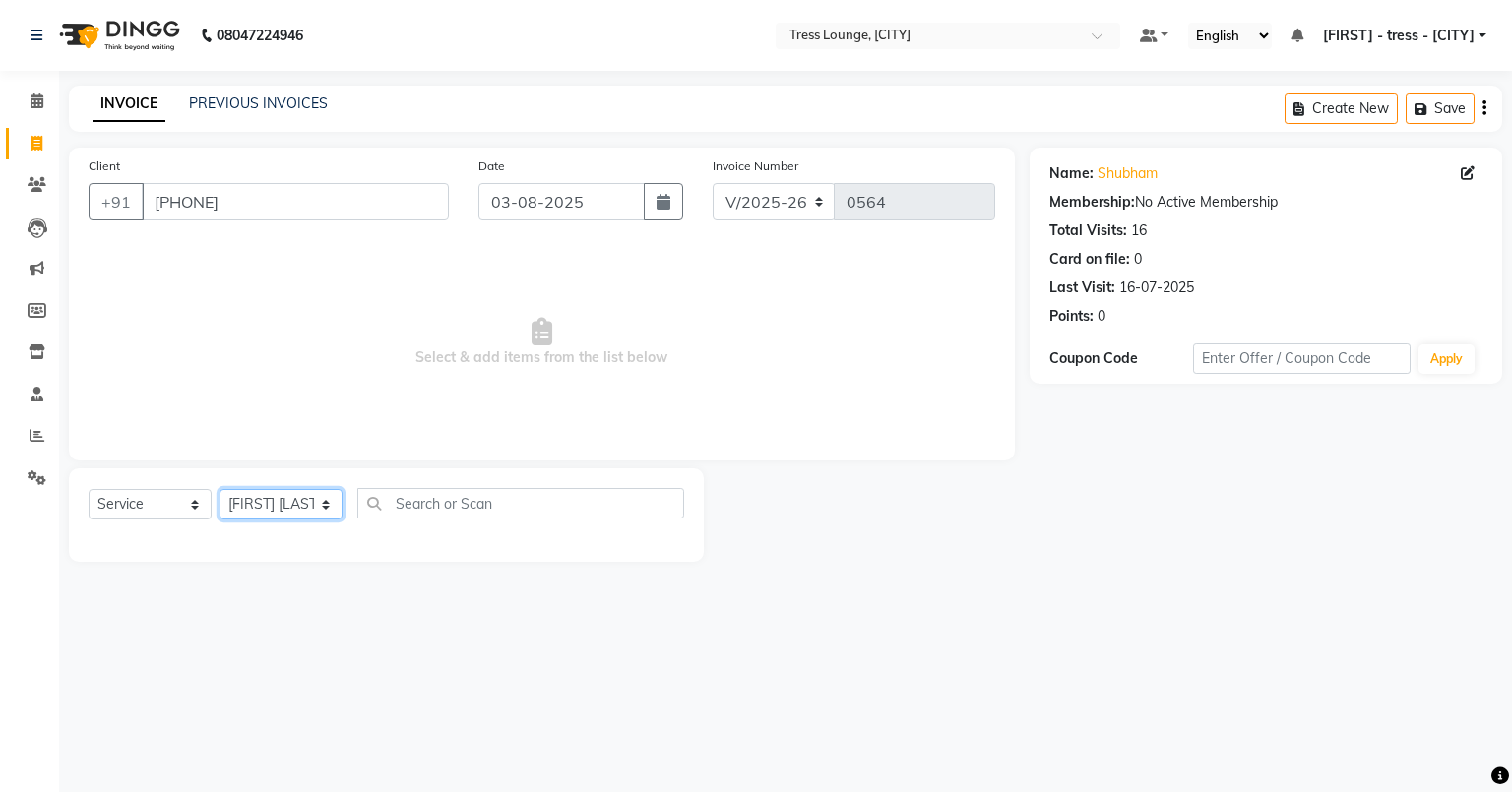 click on "Select Stylist [FIRST] [FIRST] [FIRST] [FIRST] [FIRST] [FIRST]" 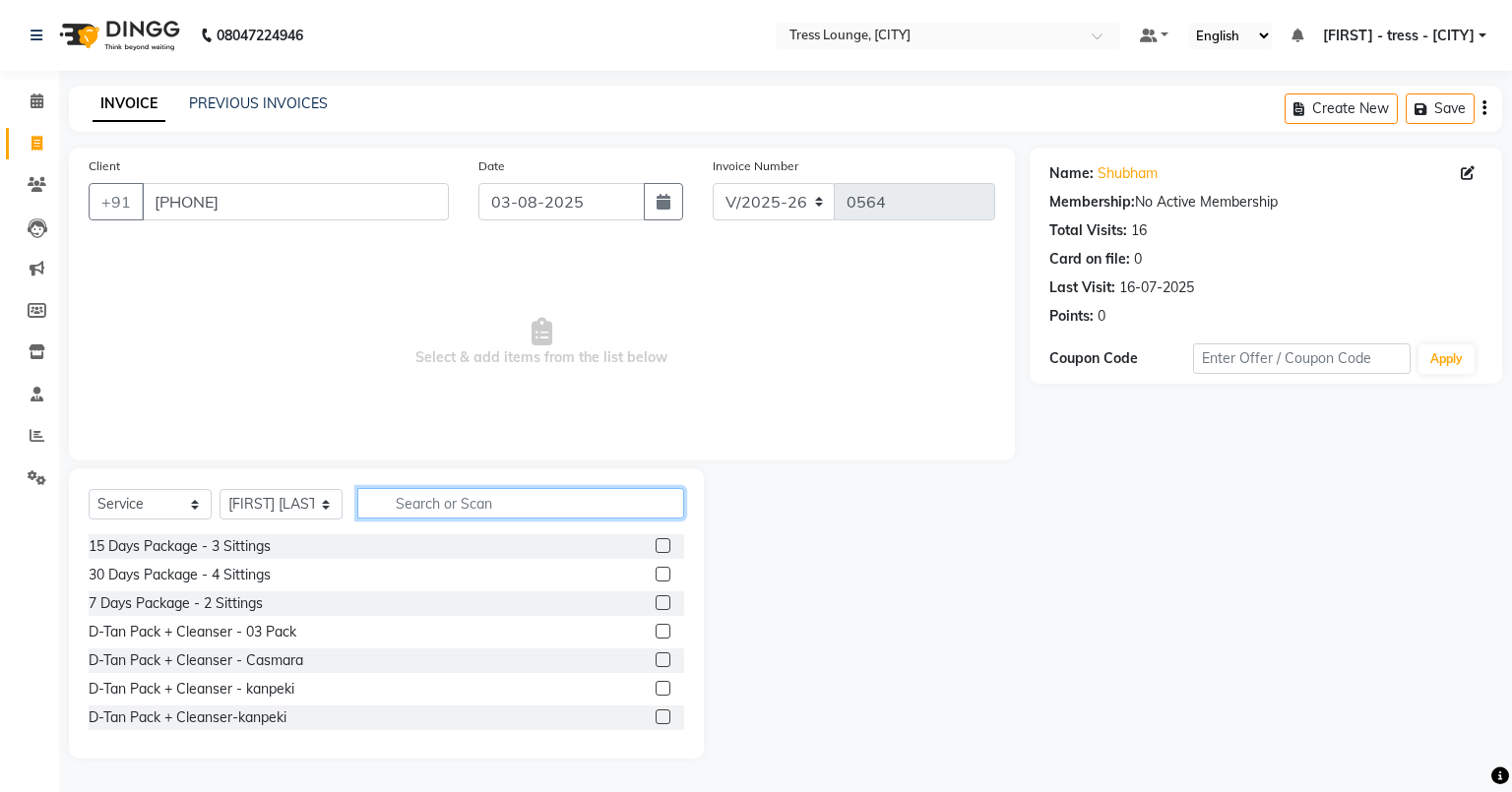 click 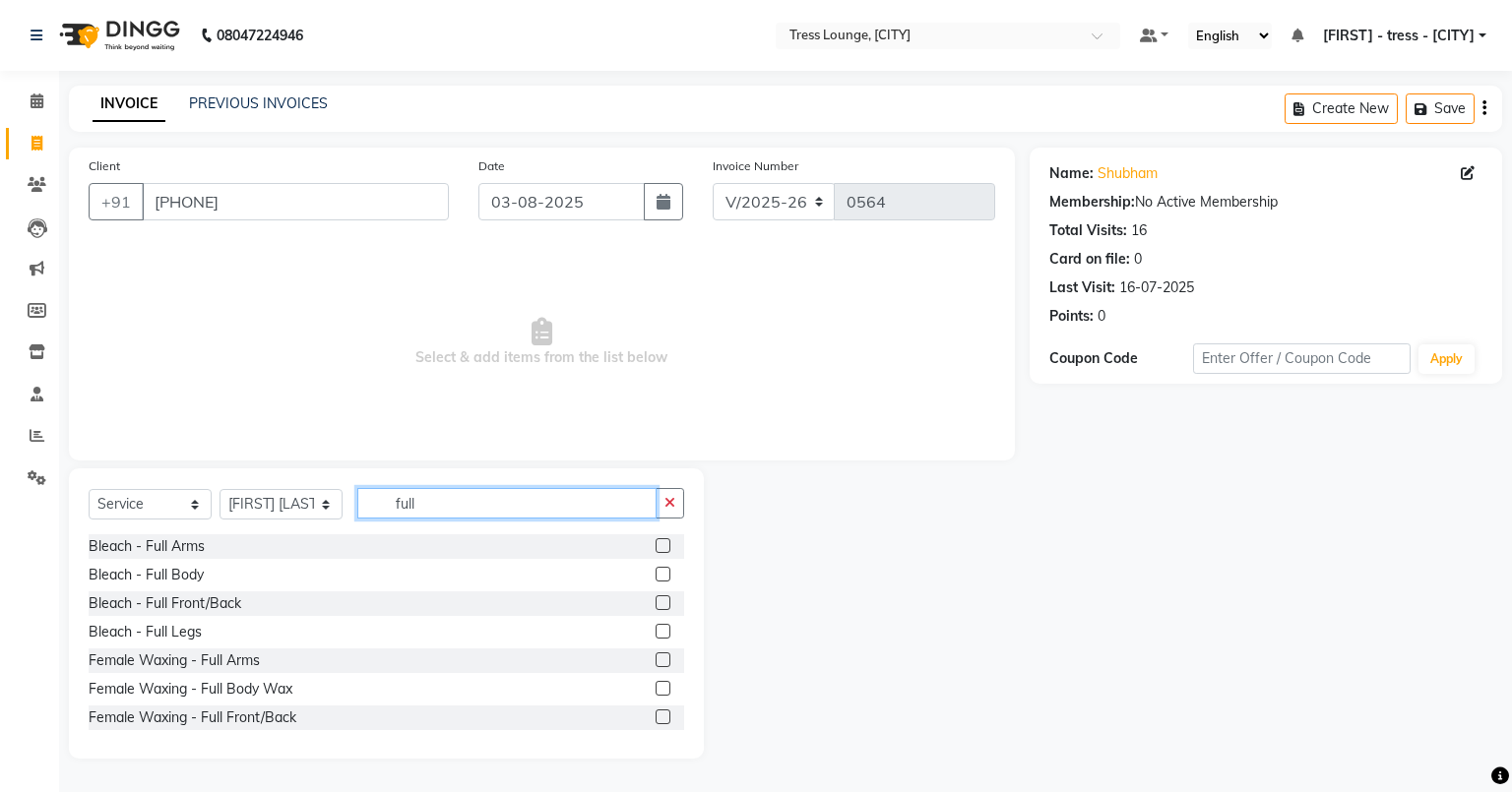 type on "full" 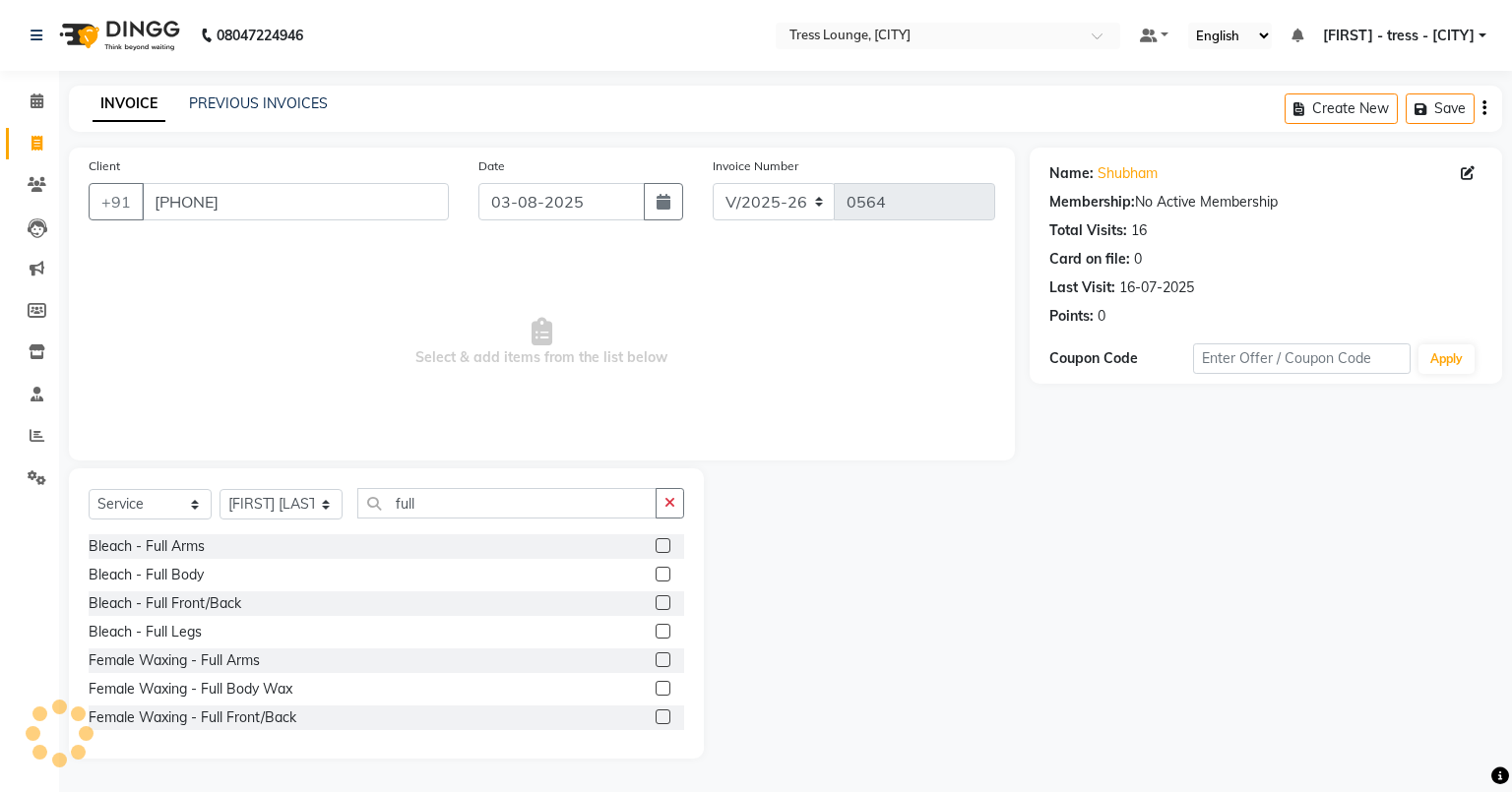click 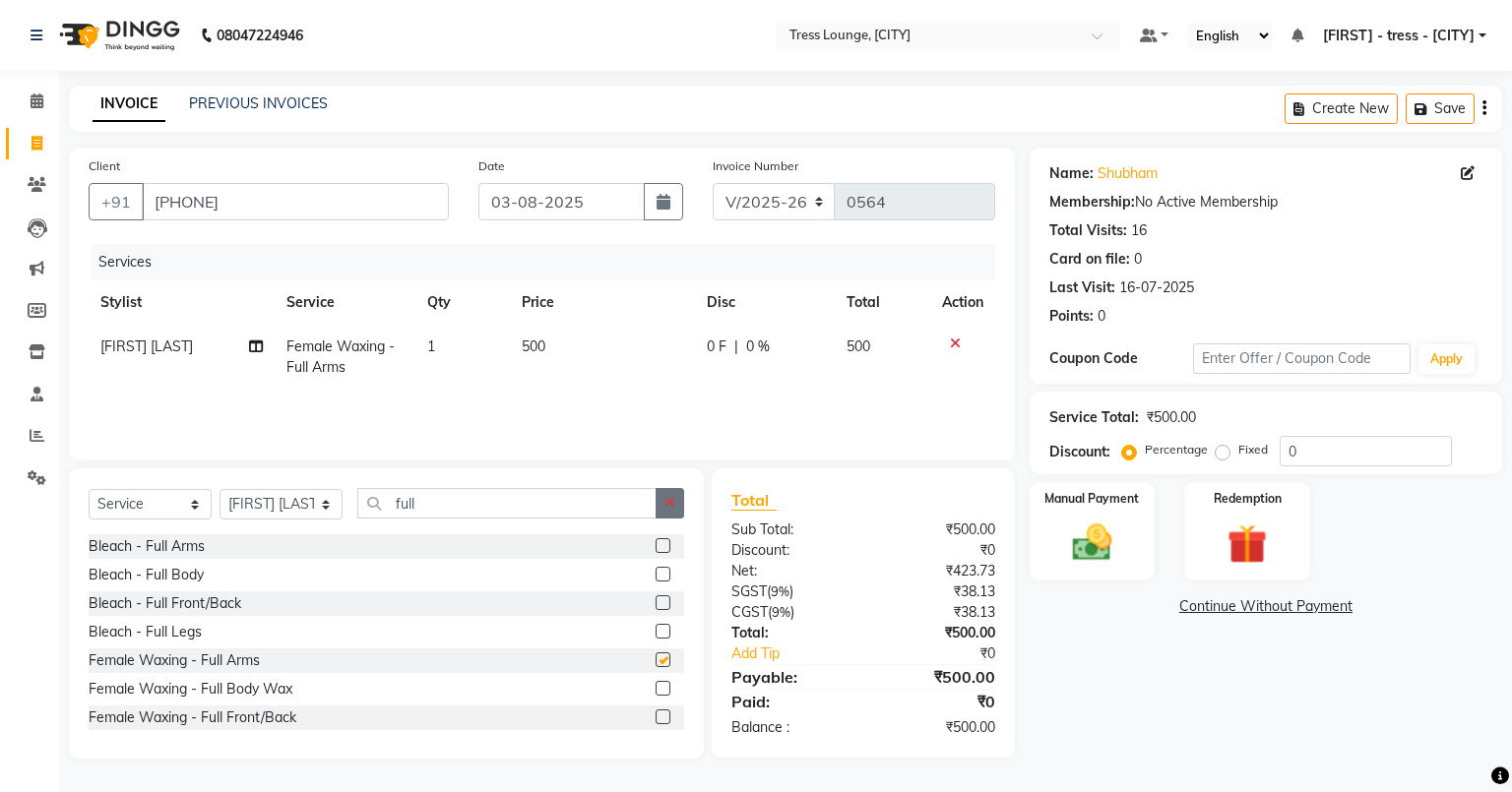 checkbox on "false" 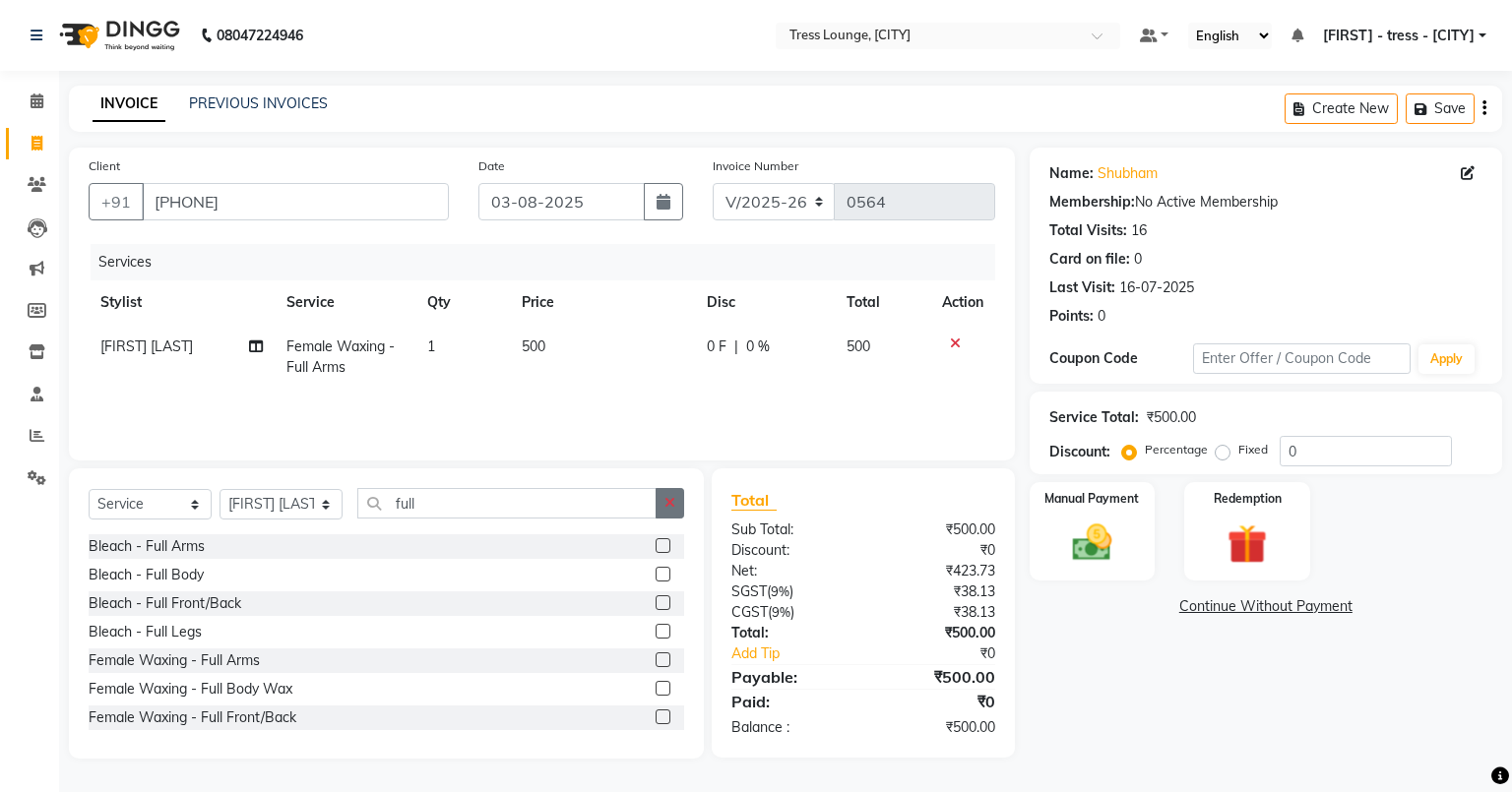 click 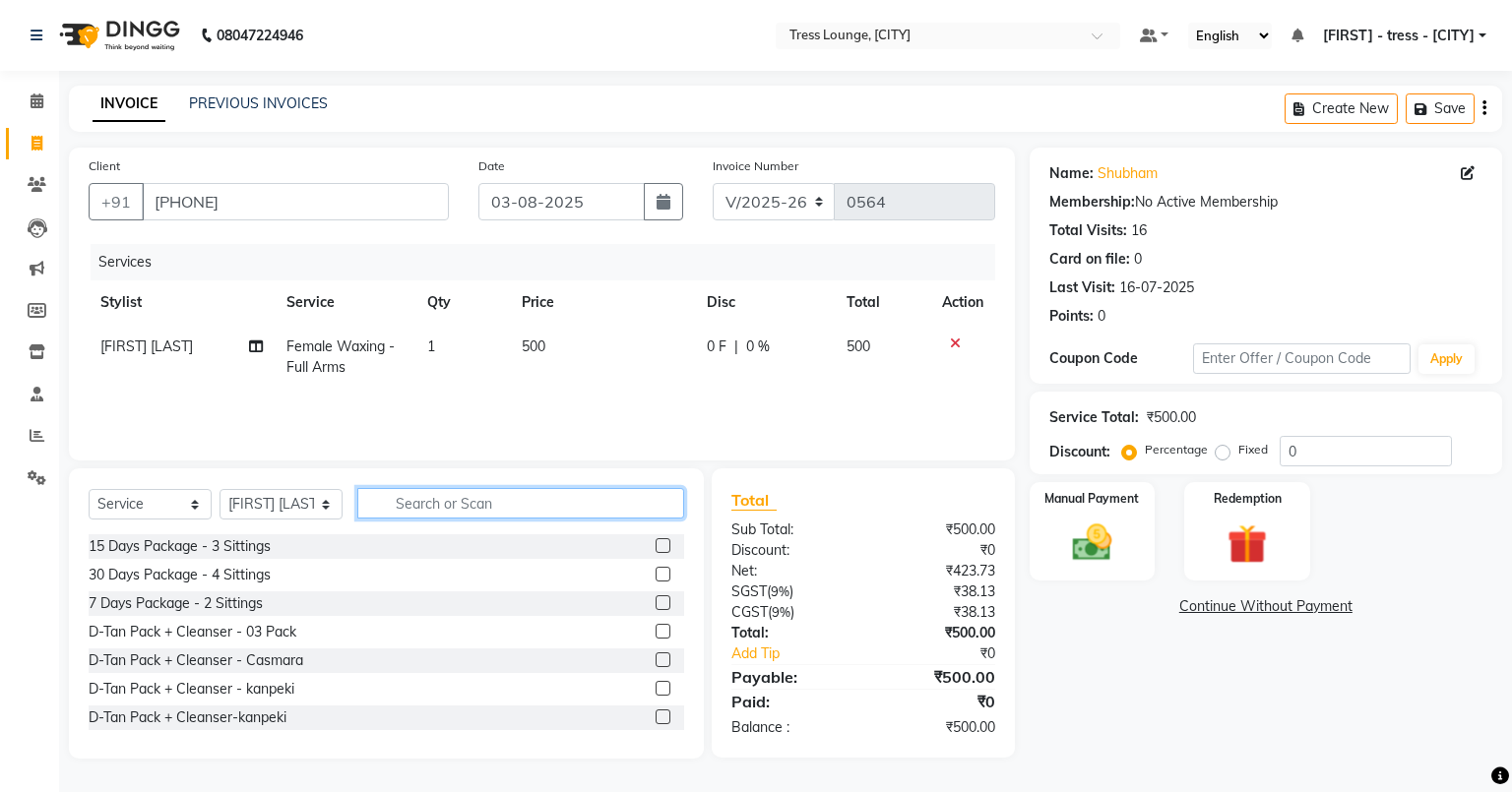 click 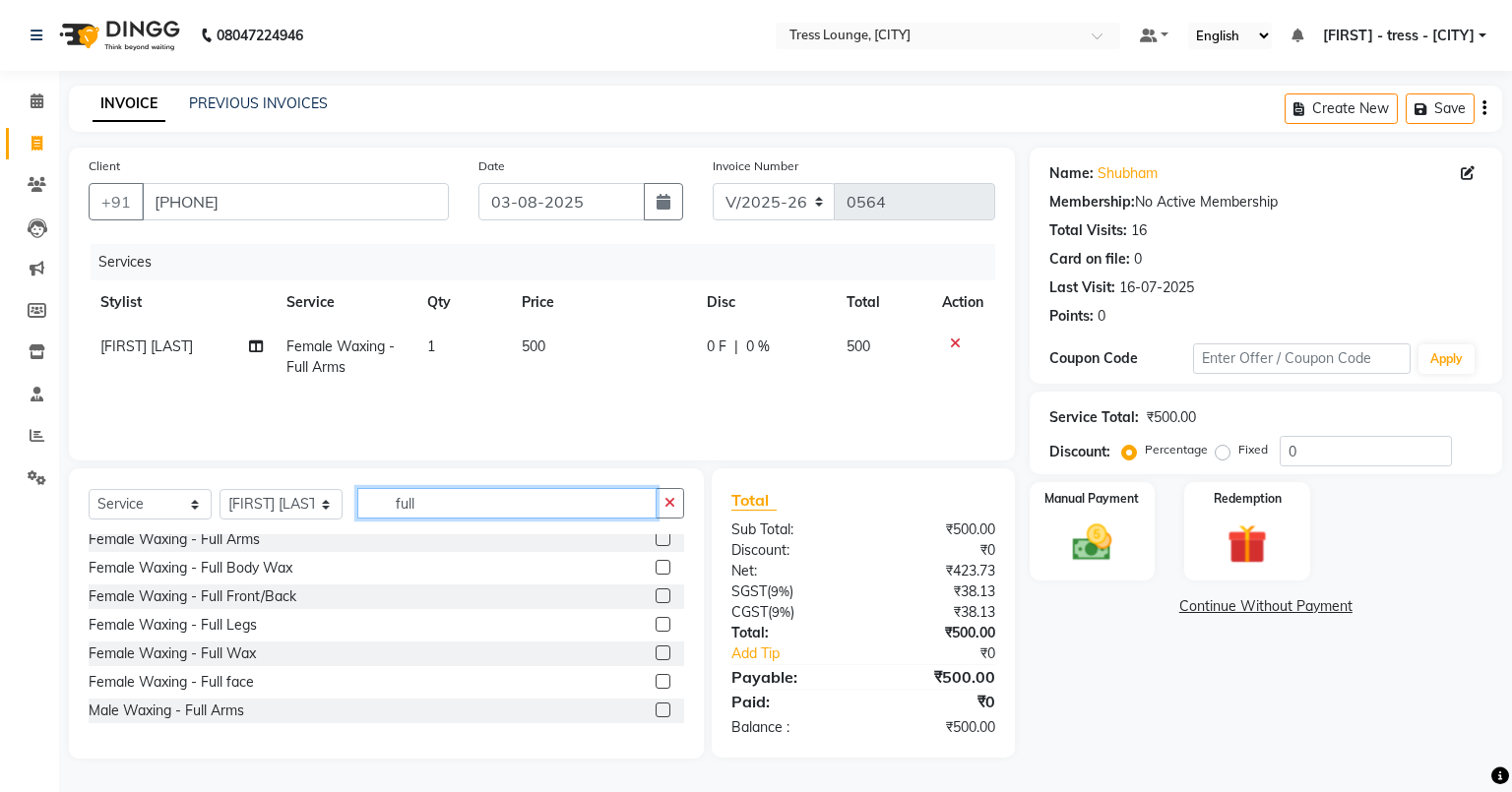 scroll, scrollTop: 157, scrollLeft: 0, axis: vertical 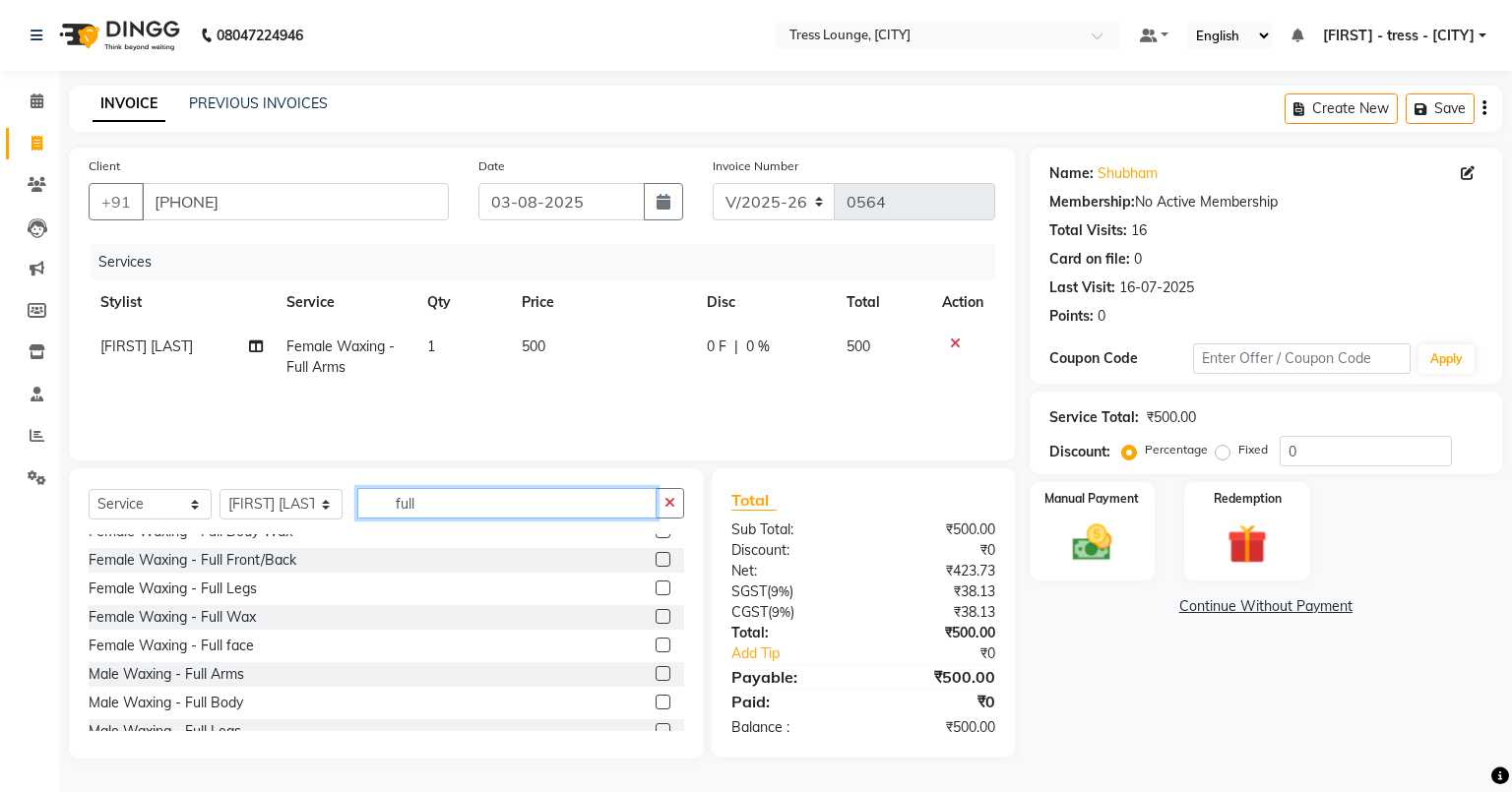 type on "full" 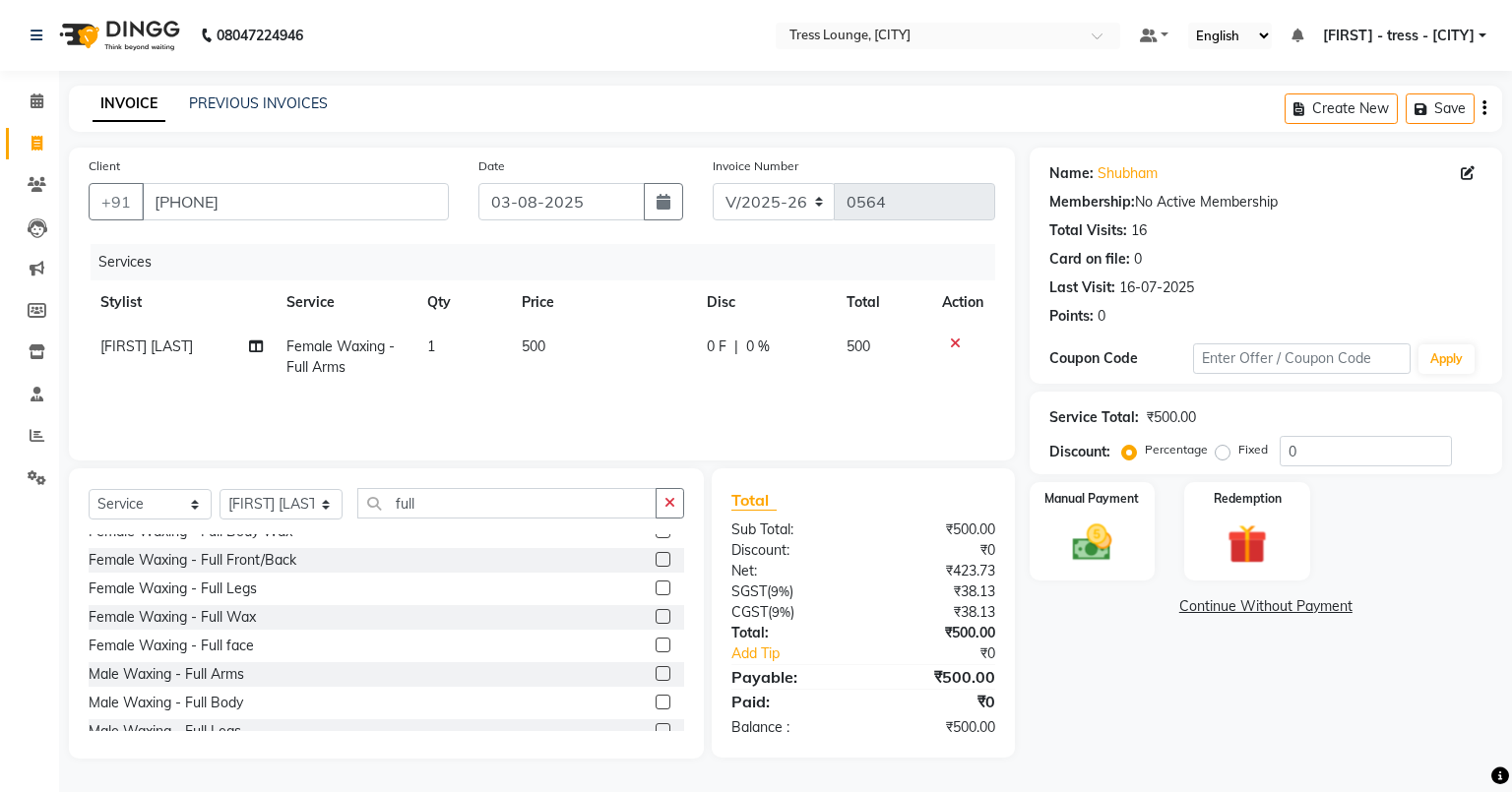 click 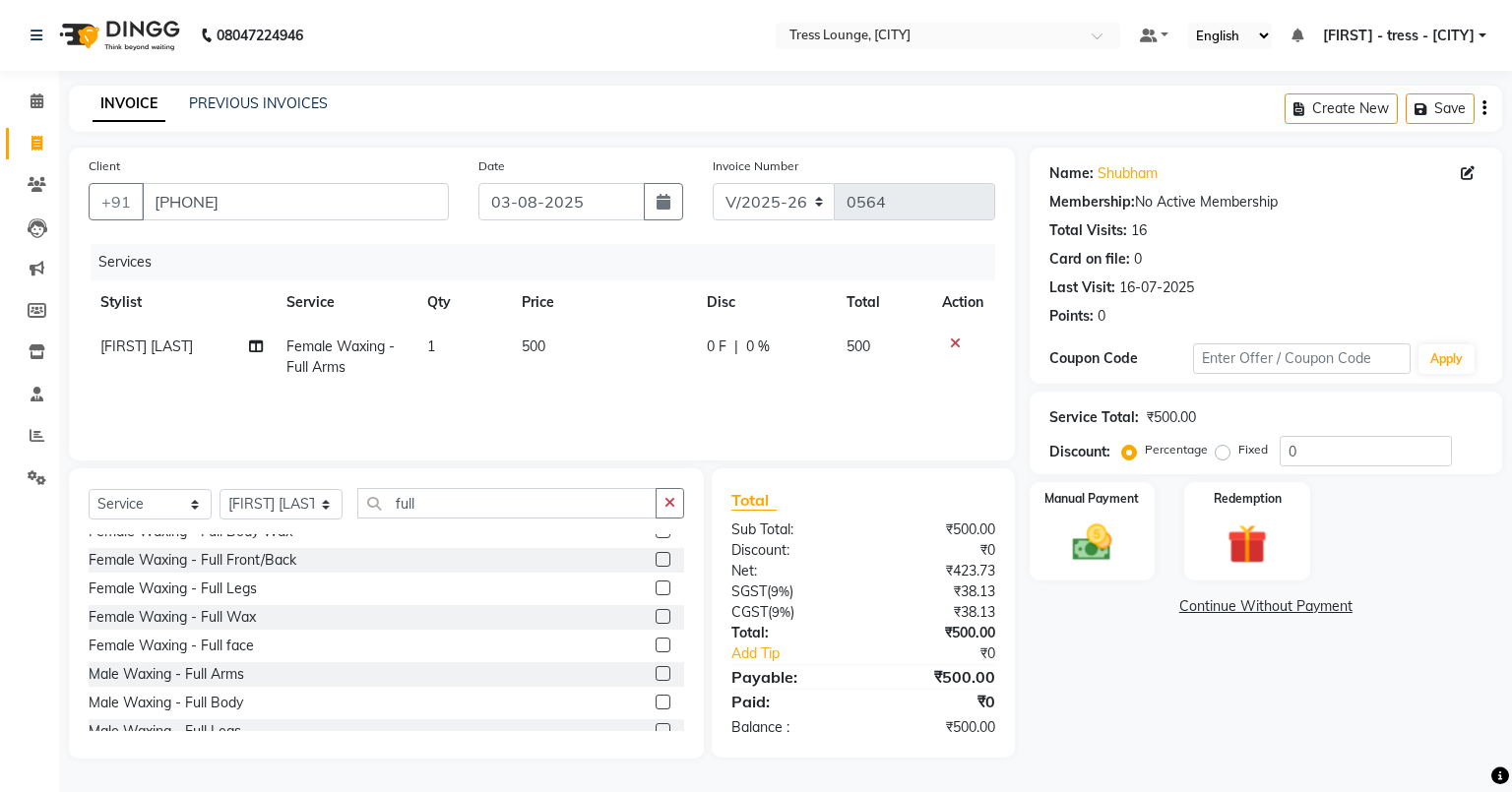 click at bounding box center (662, 674) 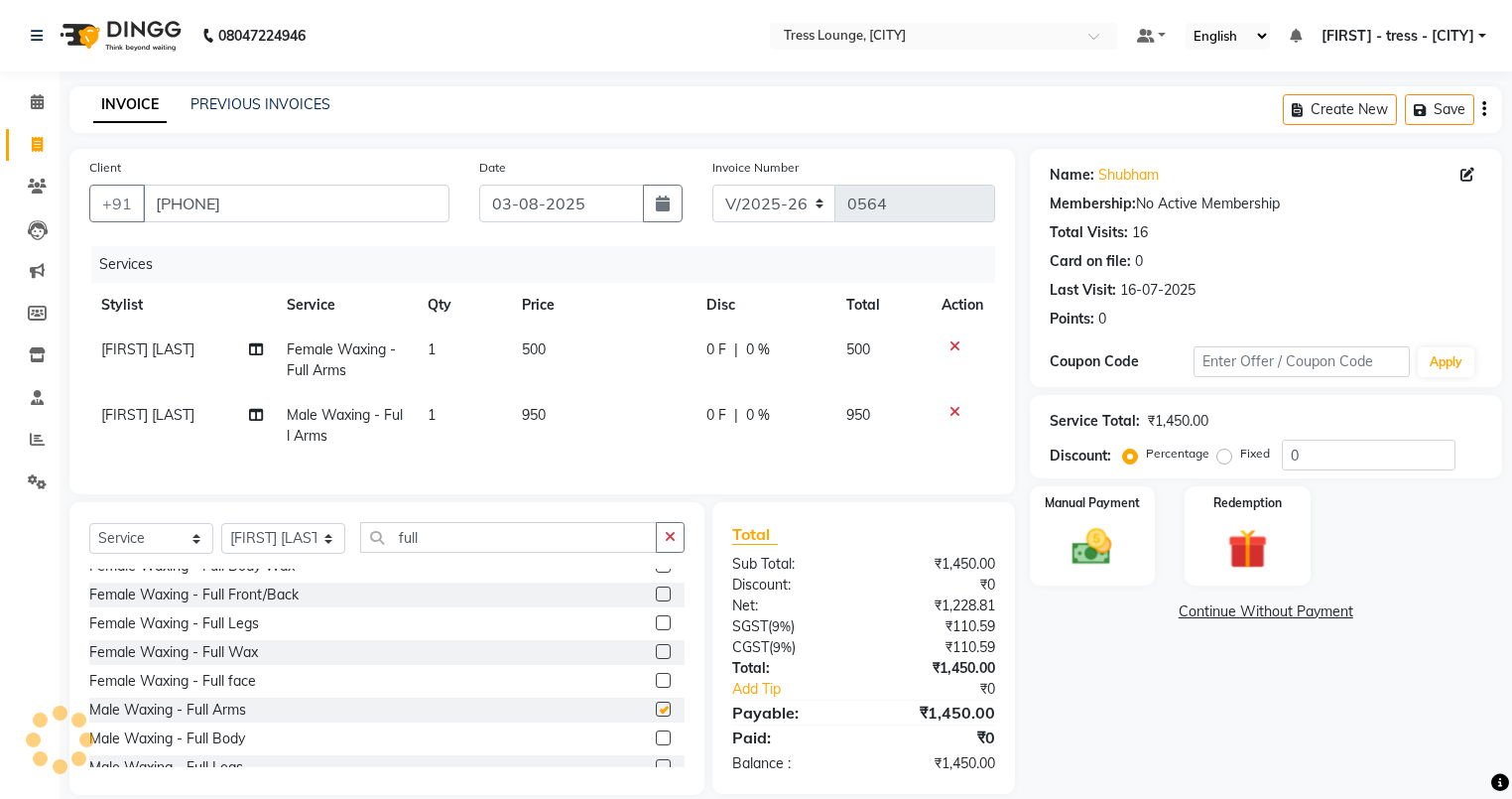 checkbox on "false" 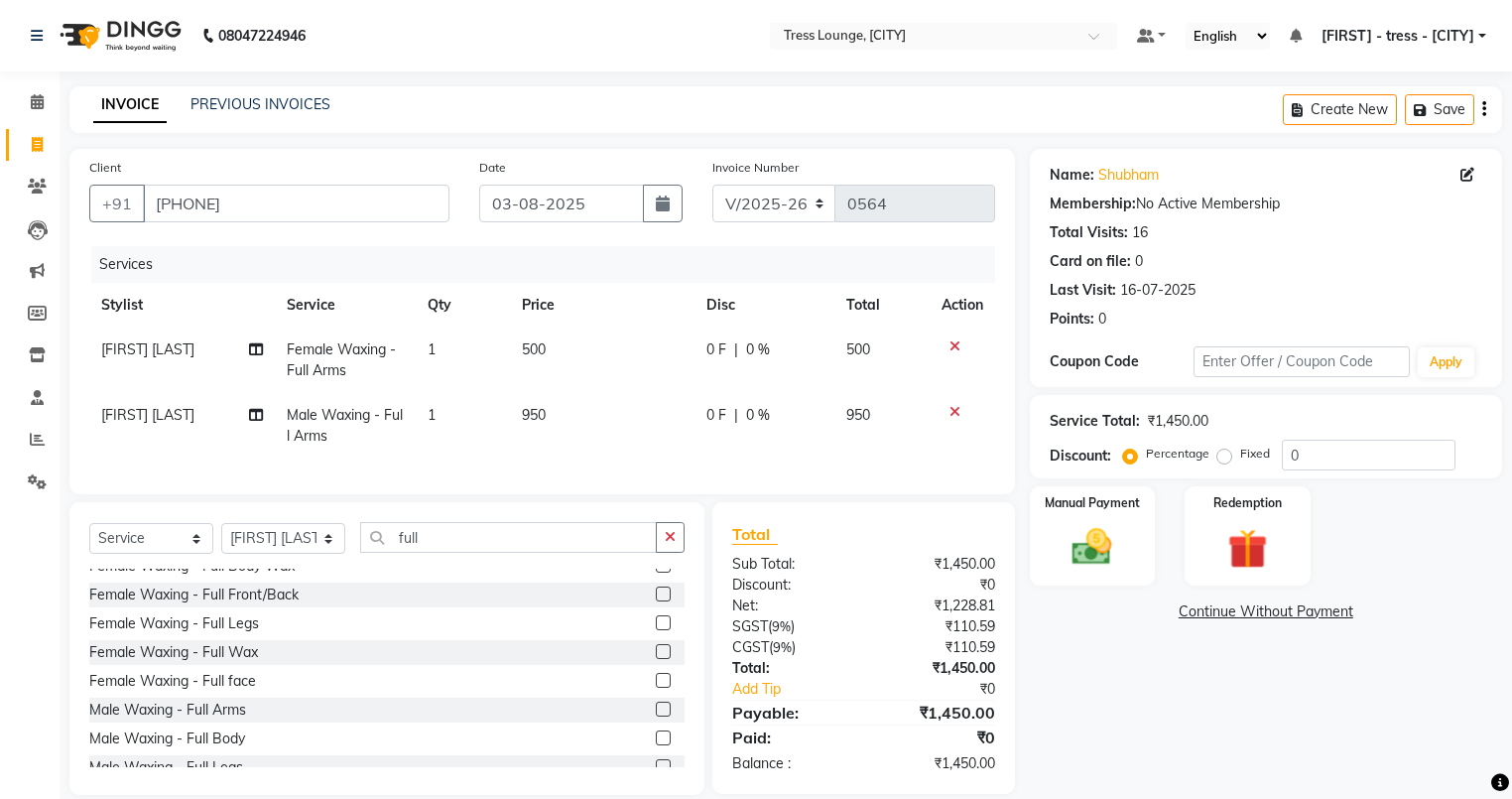 click 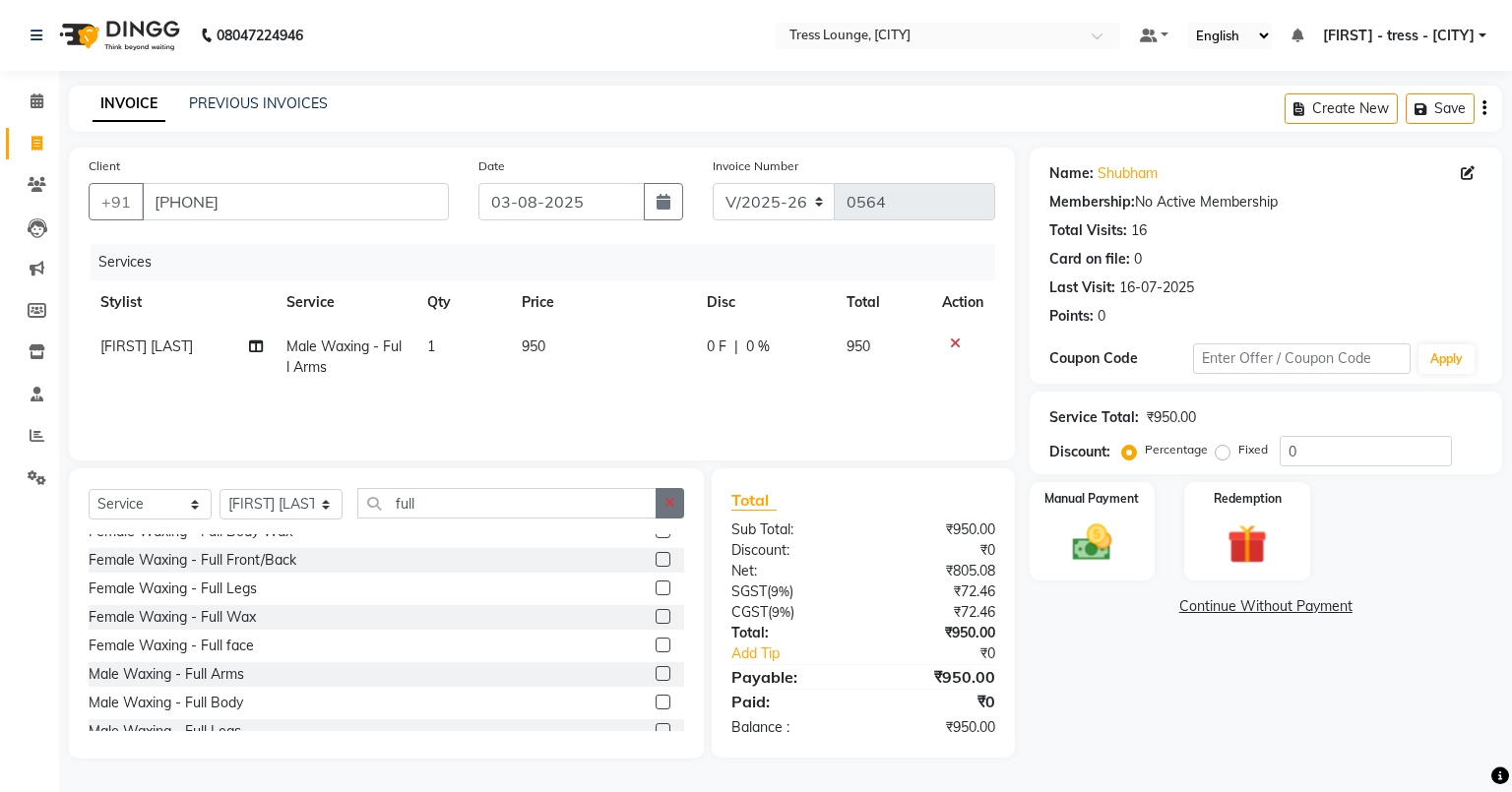 click 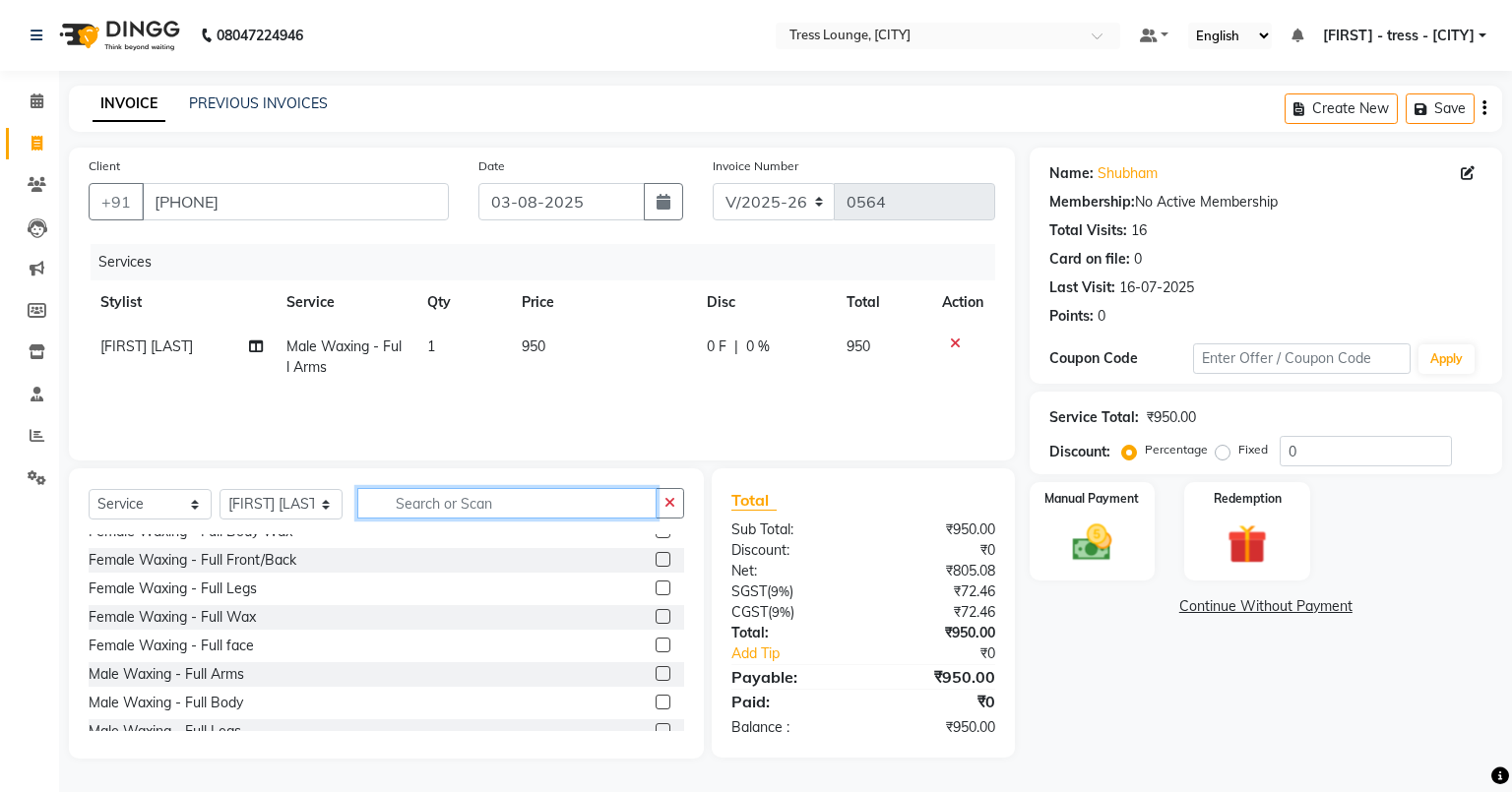 scroll, scrollTop: 1230, scrollLeft: 0, axis: vertical 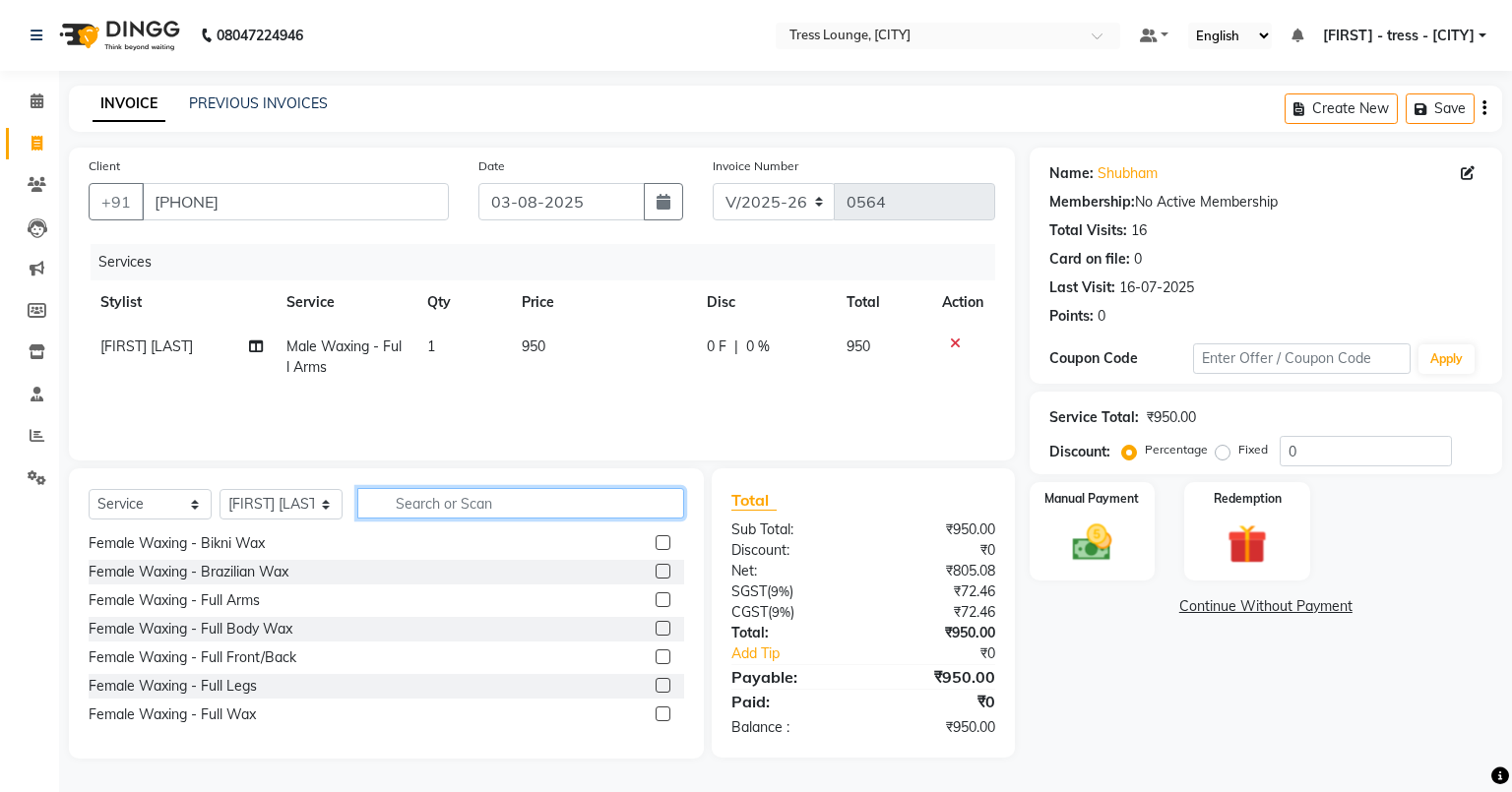 click 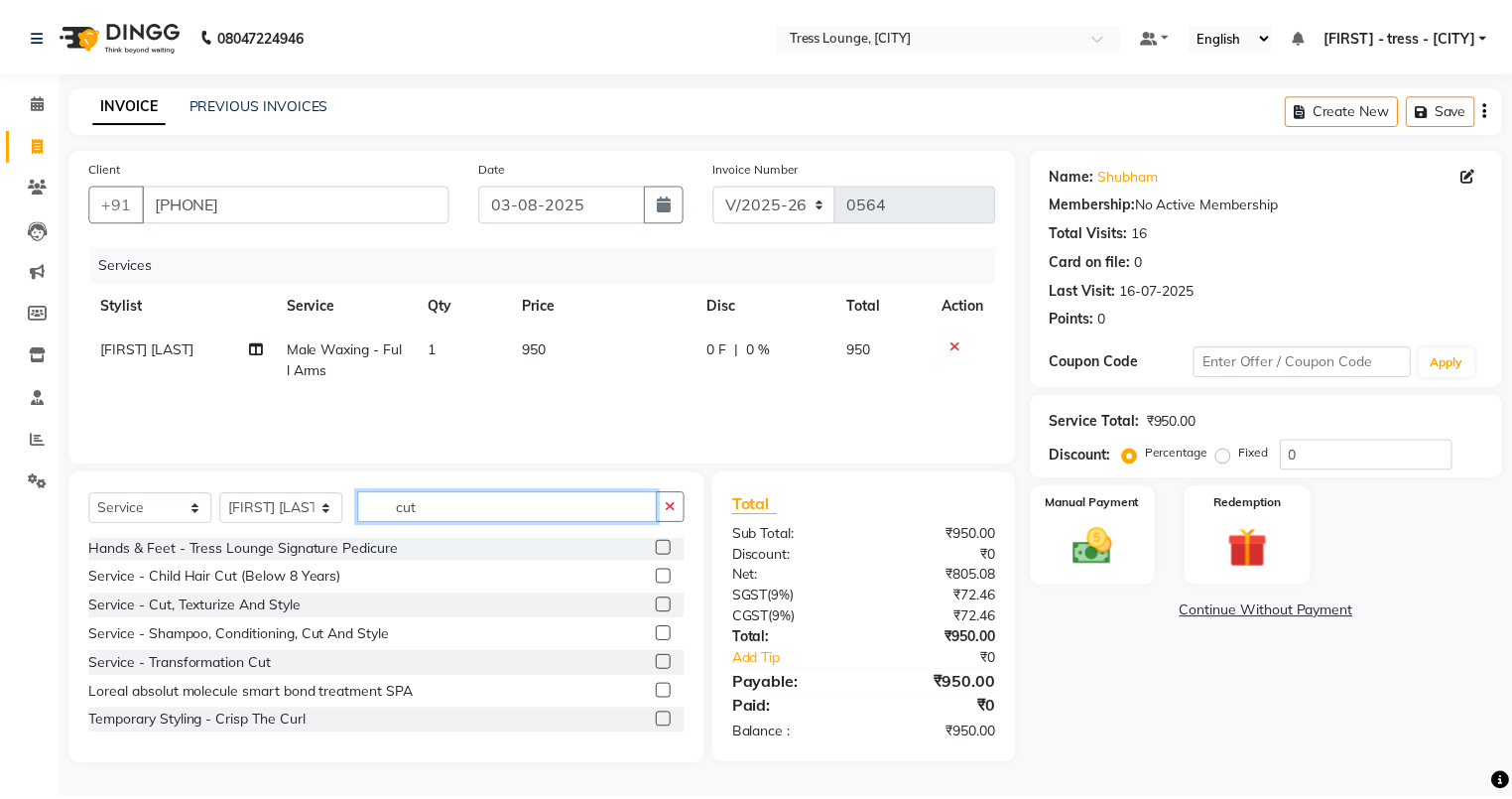 scroll, scrollTop: 3, scrollLeft: 0, axis: vertical 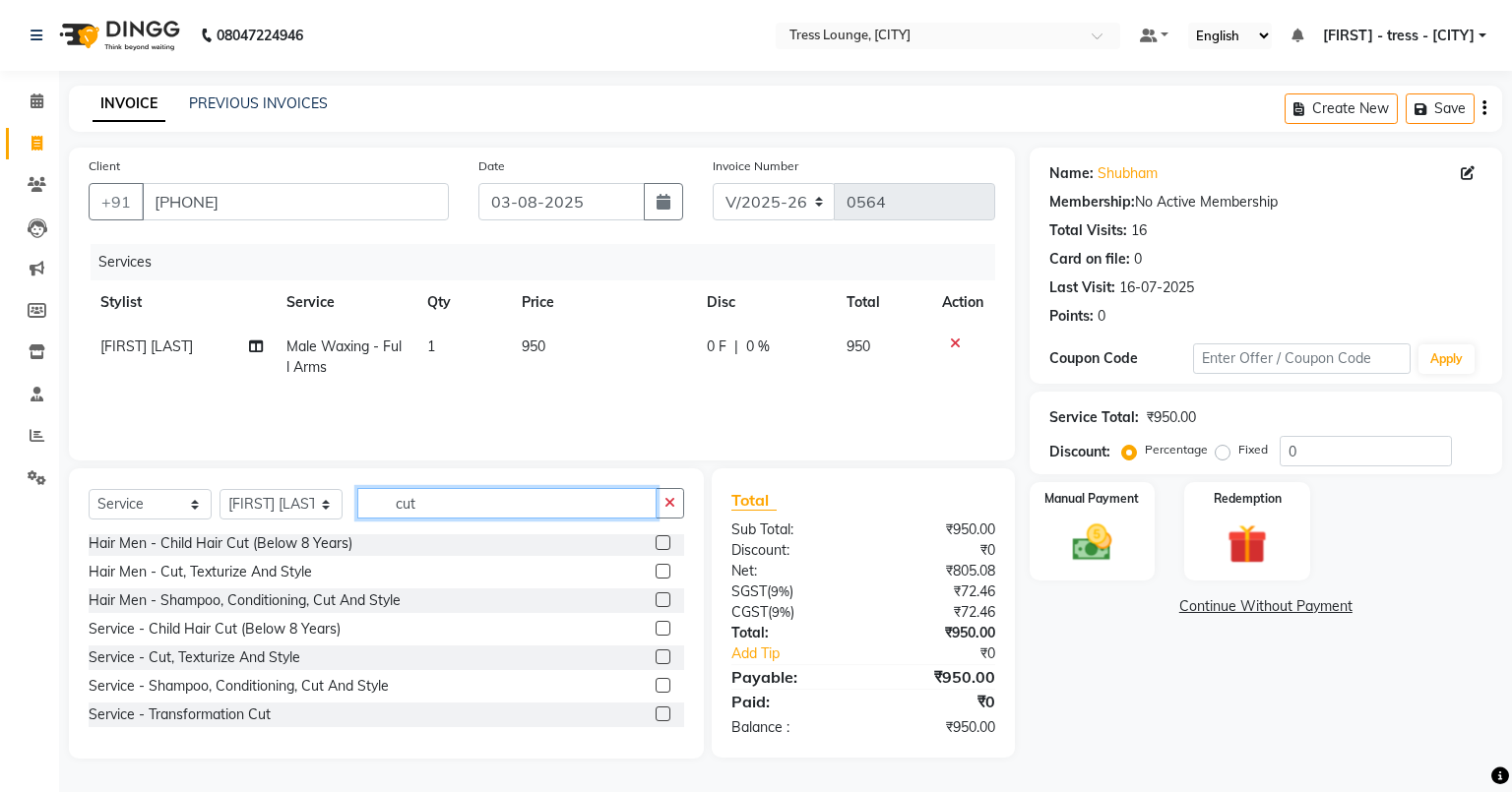 type on "cut" 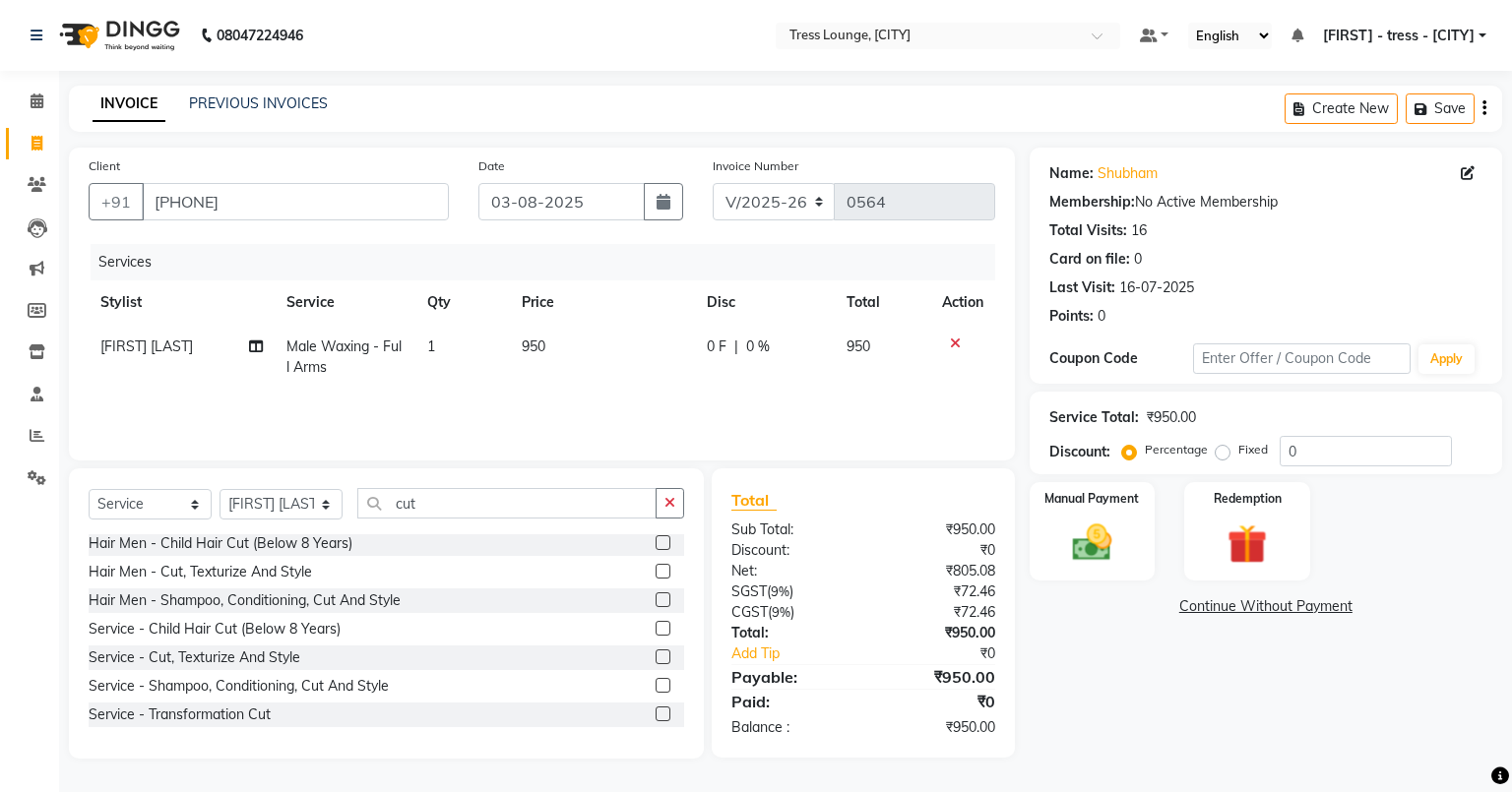 click 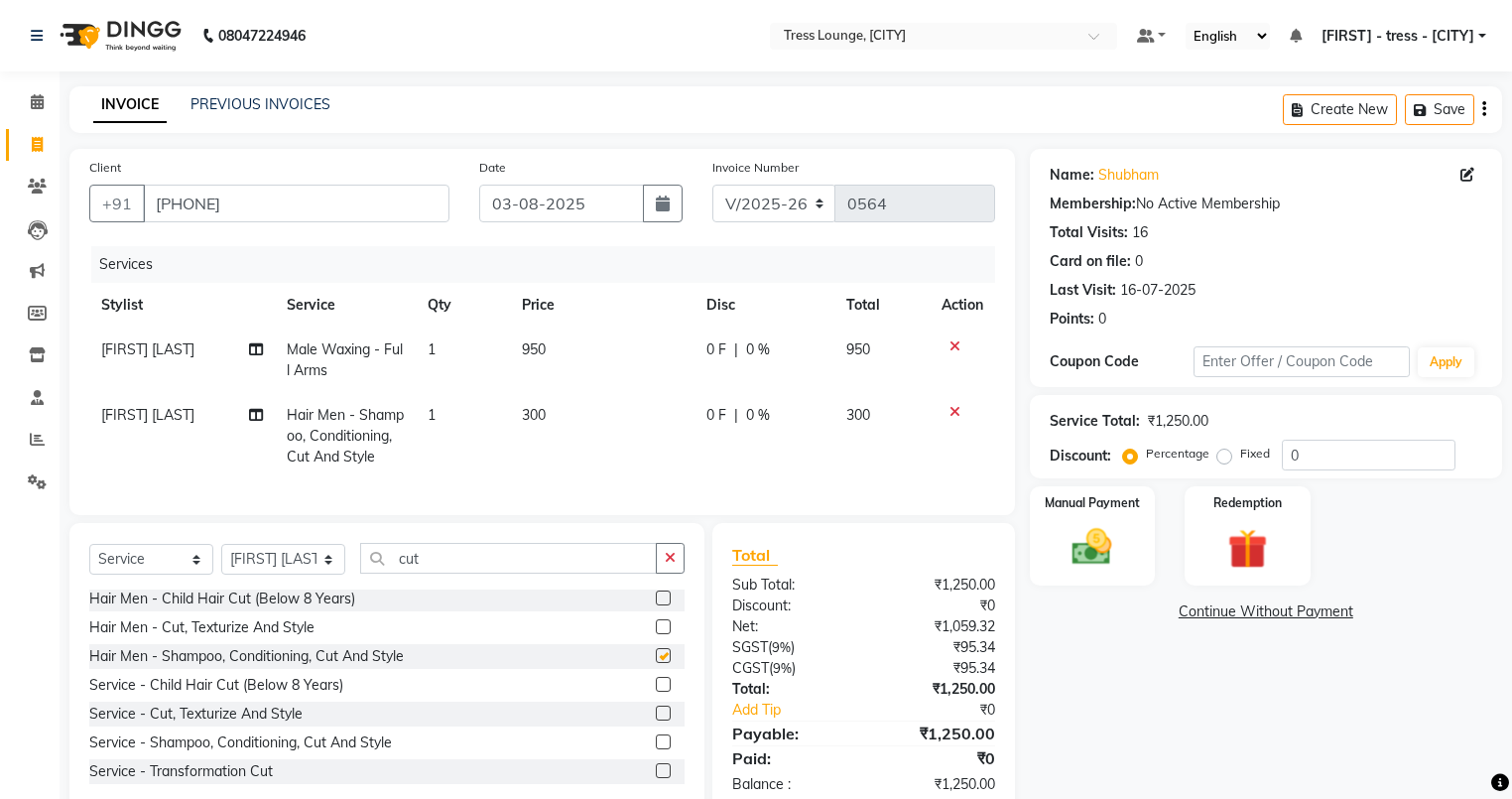 checkbox on "false" 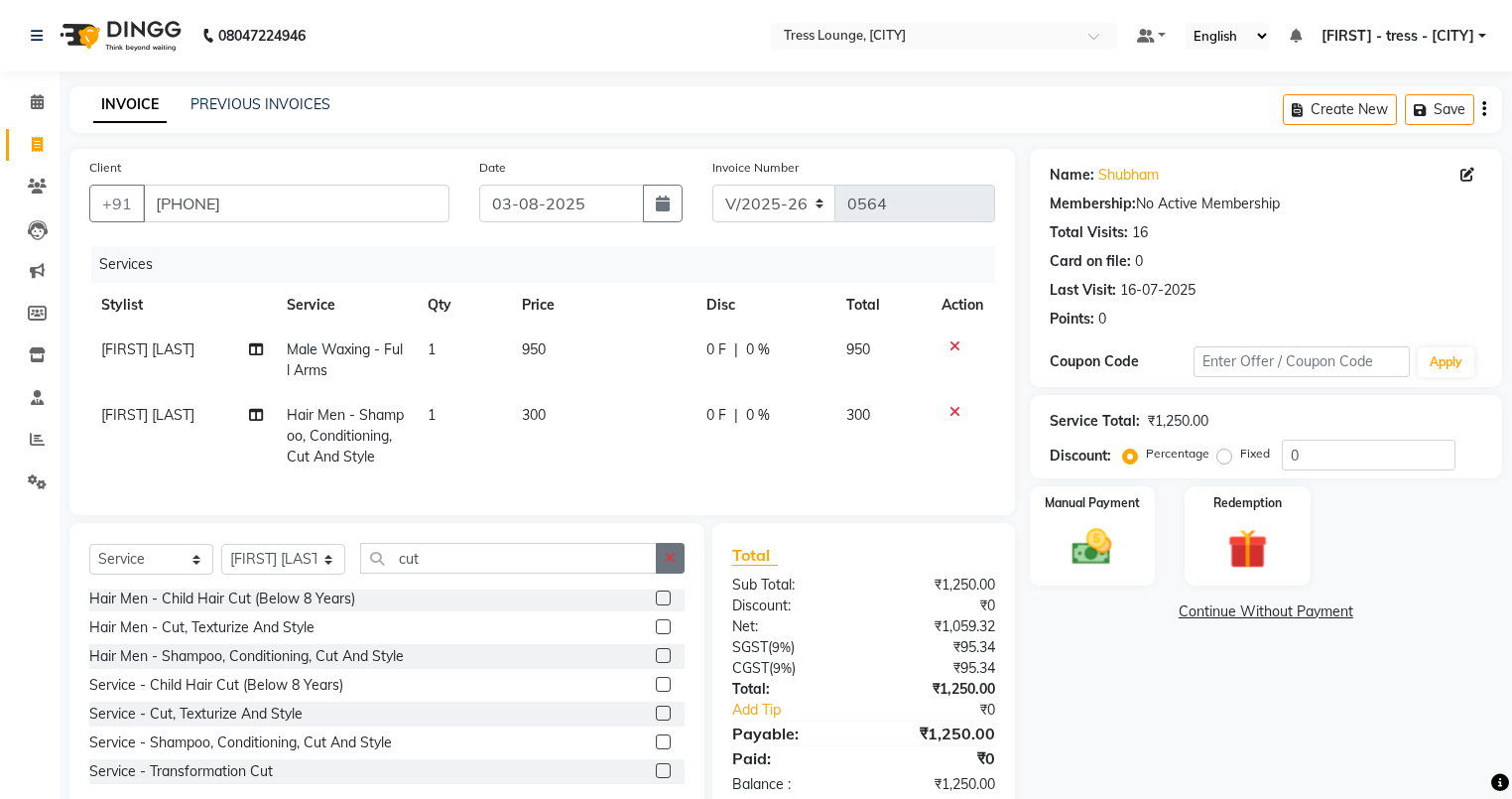 click 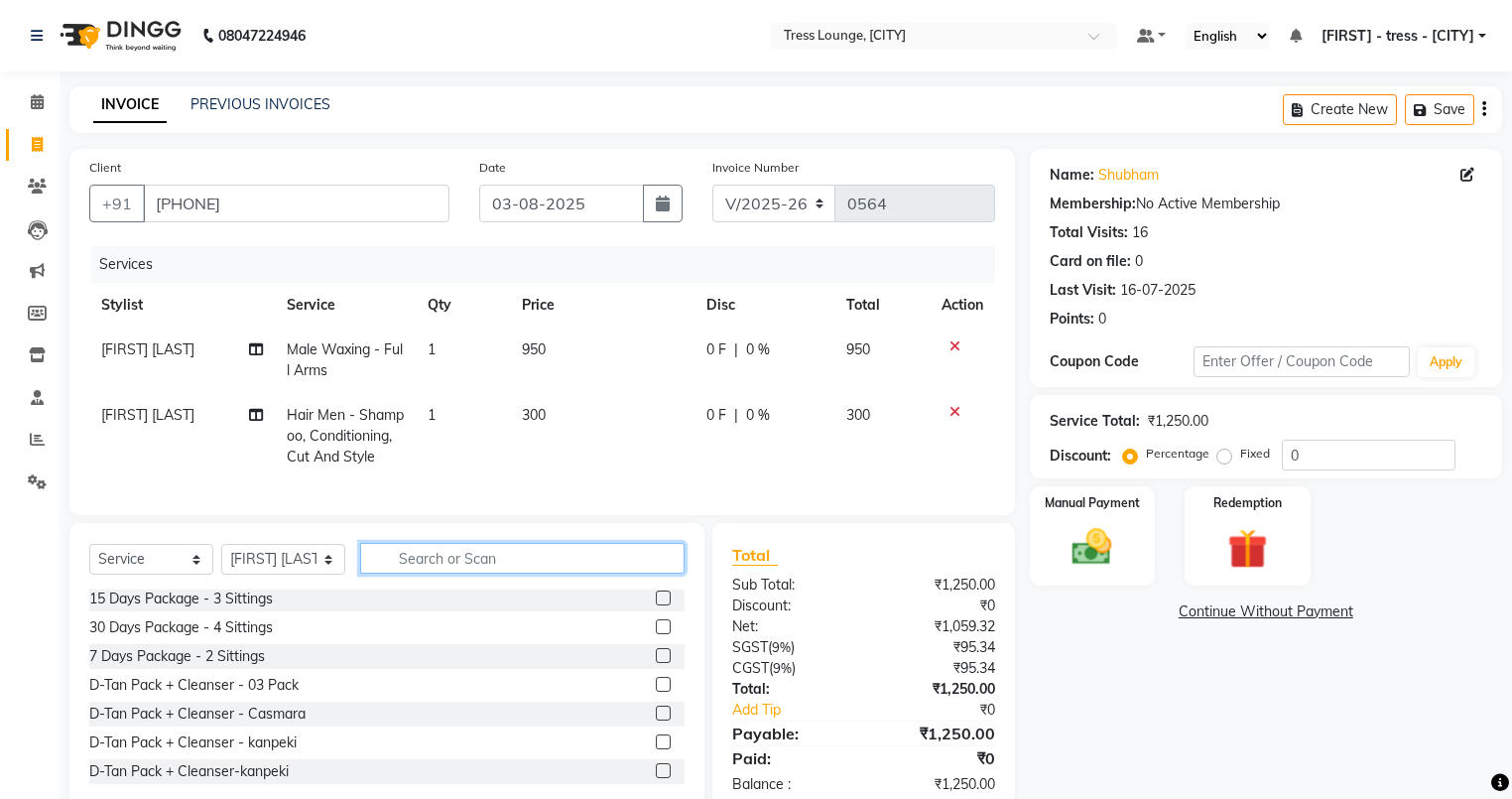 click 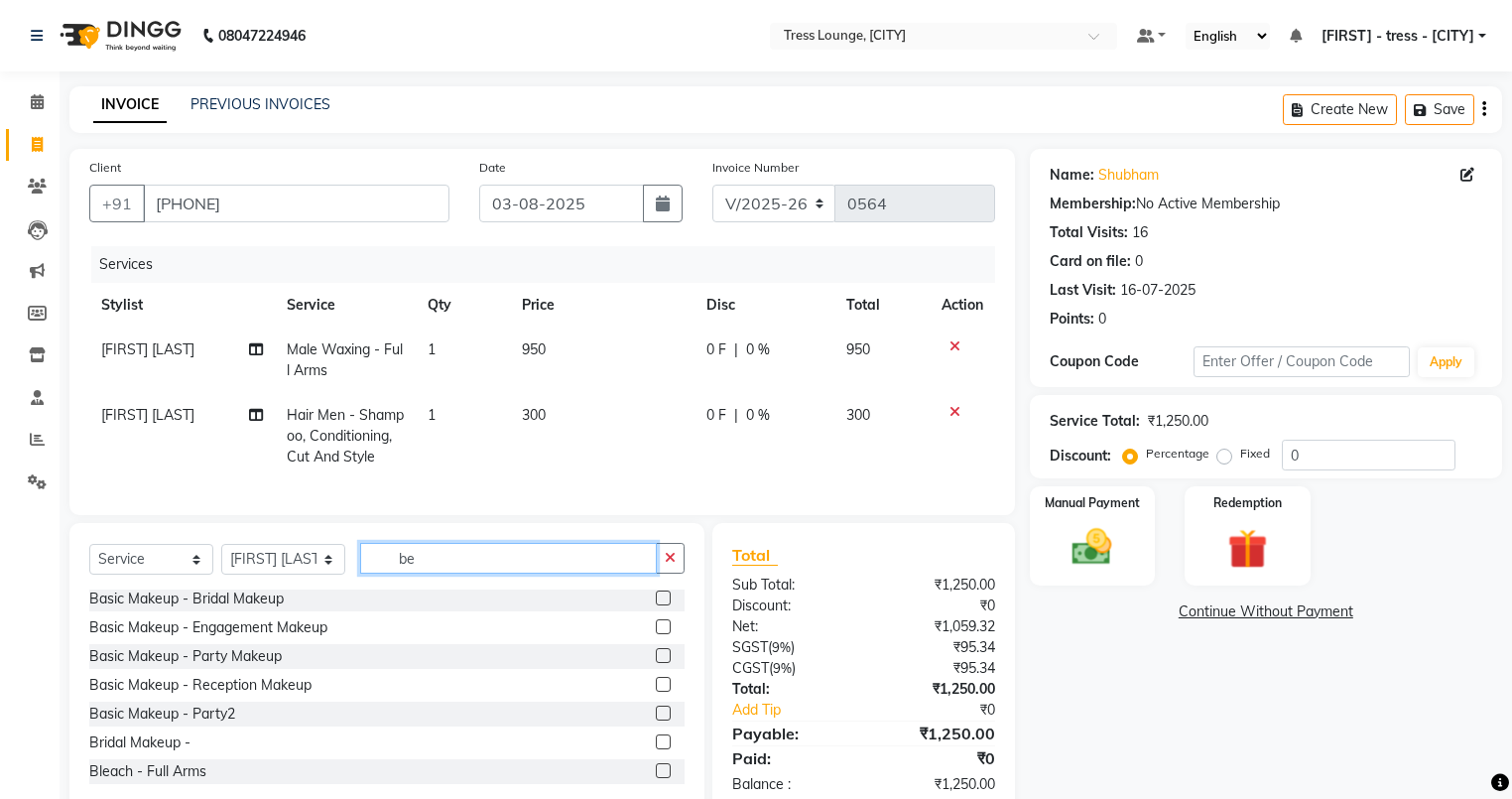 scroll, scrollTop: 0, scrollLeft: 0, axis: both 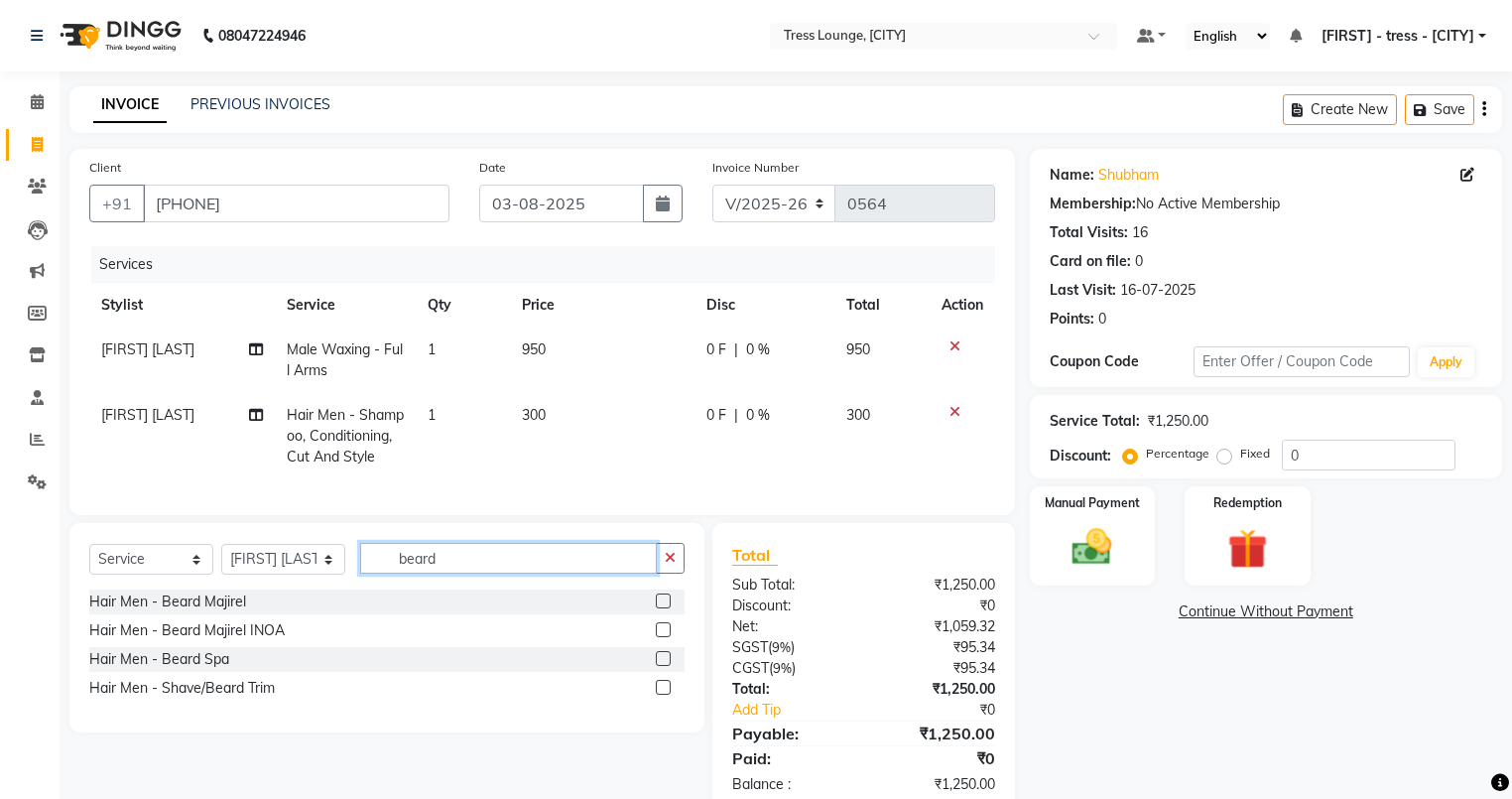 type on "beard" 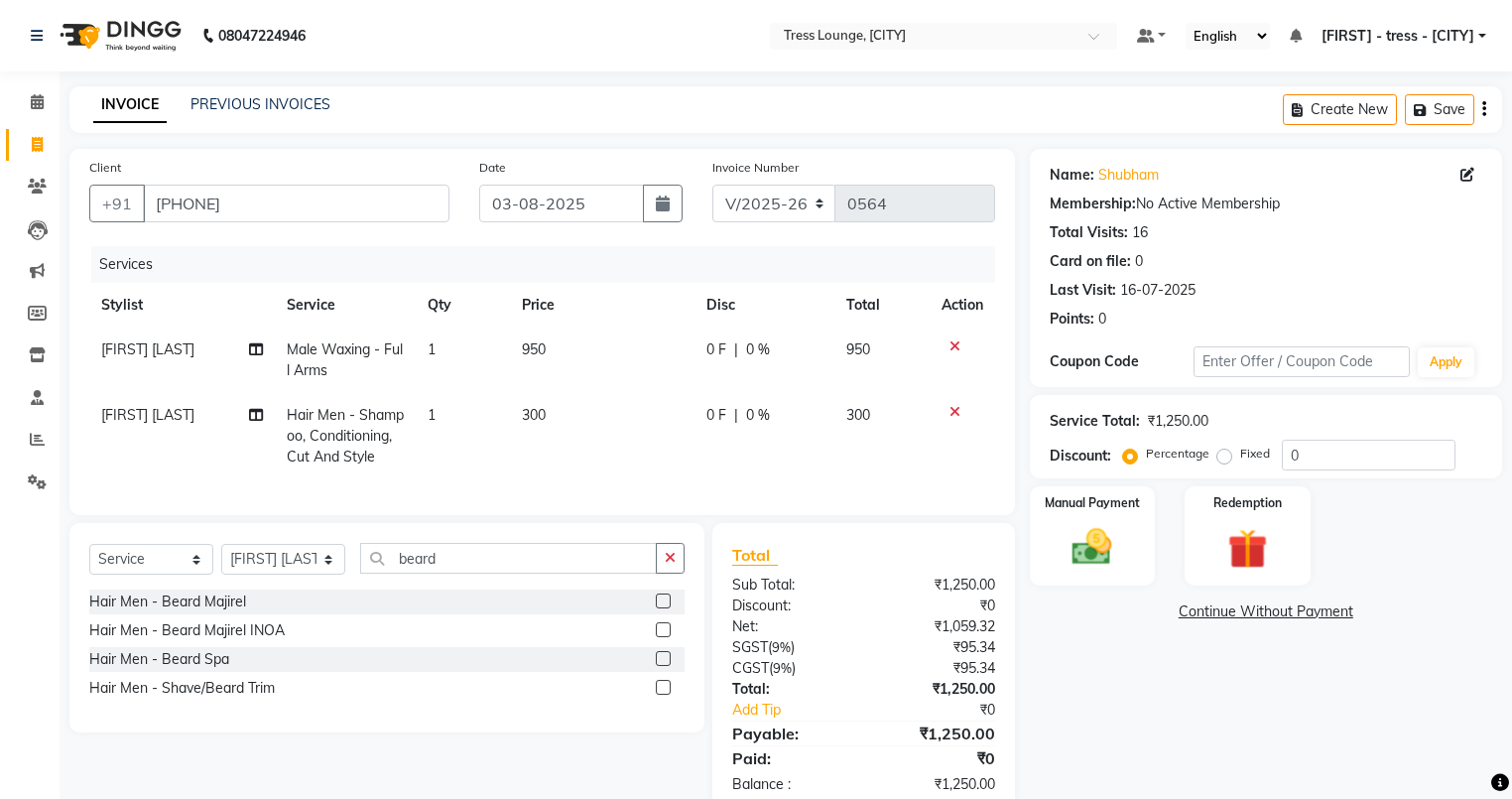 click 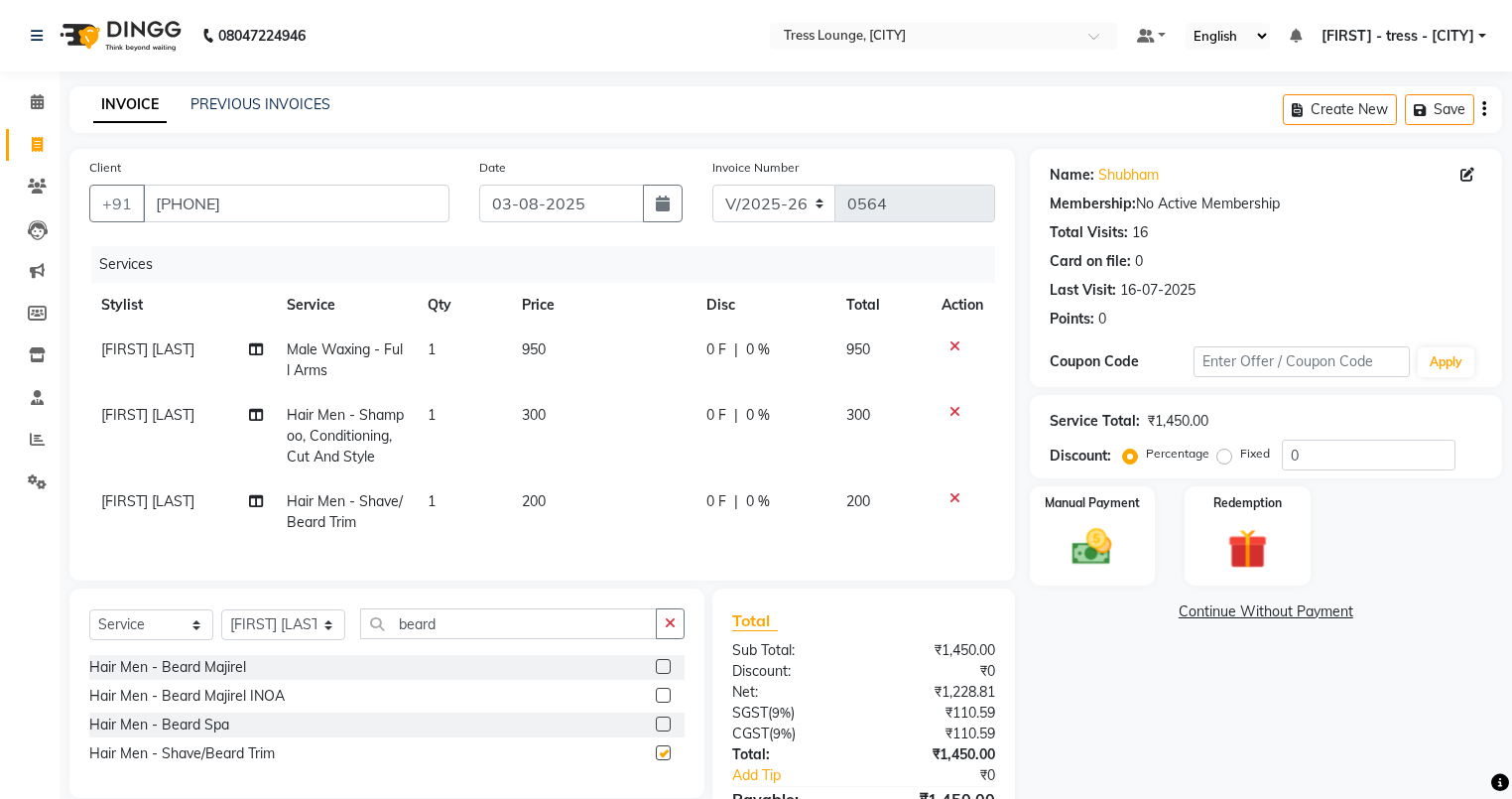 checkbox on "false" 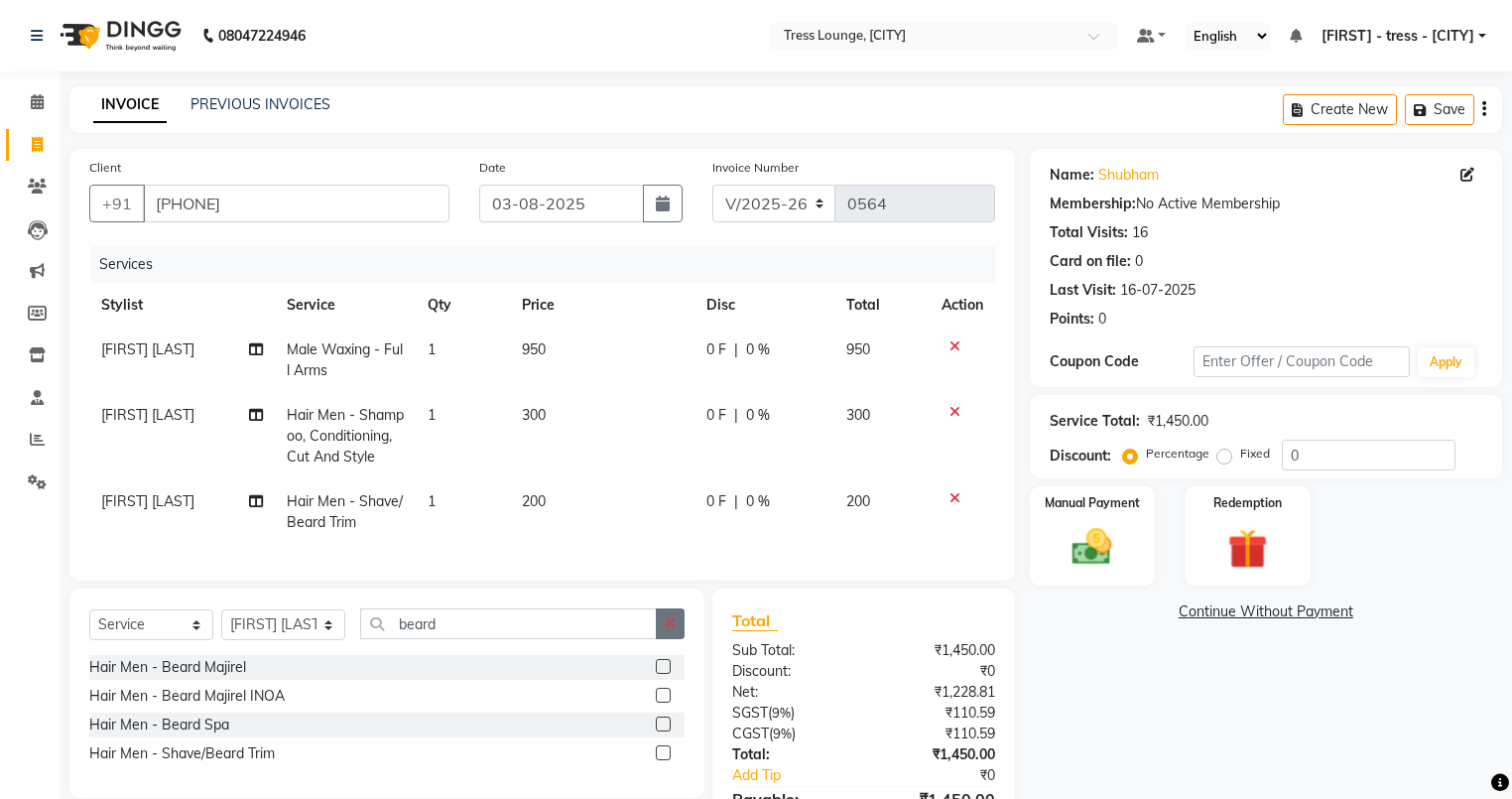 click 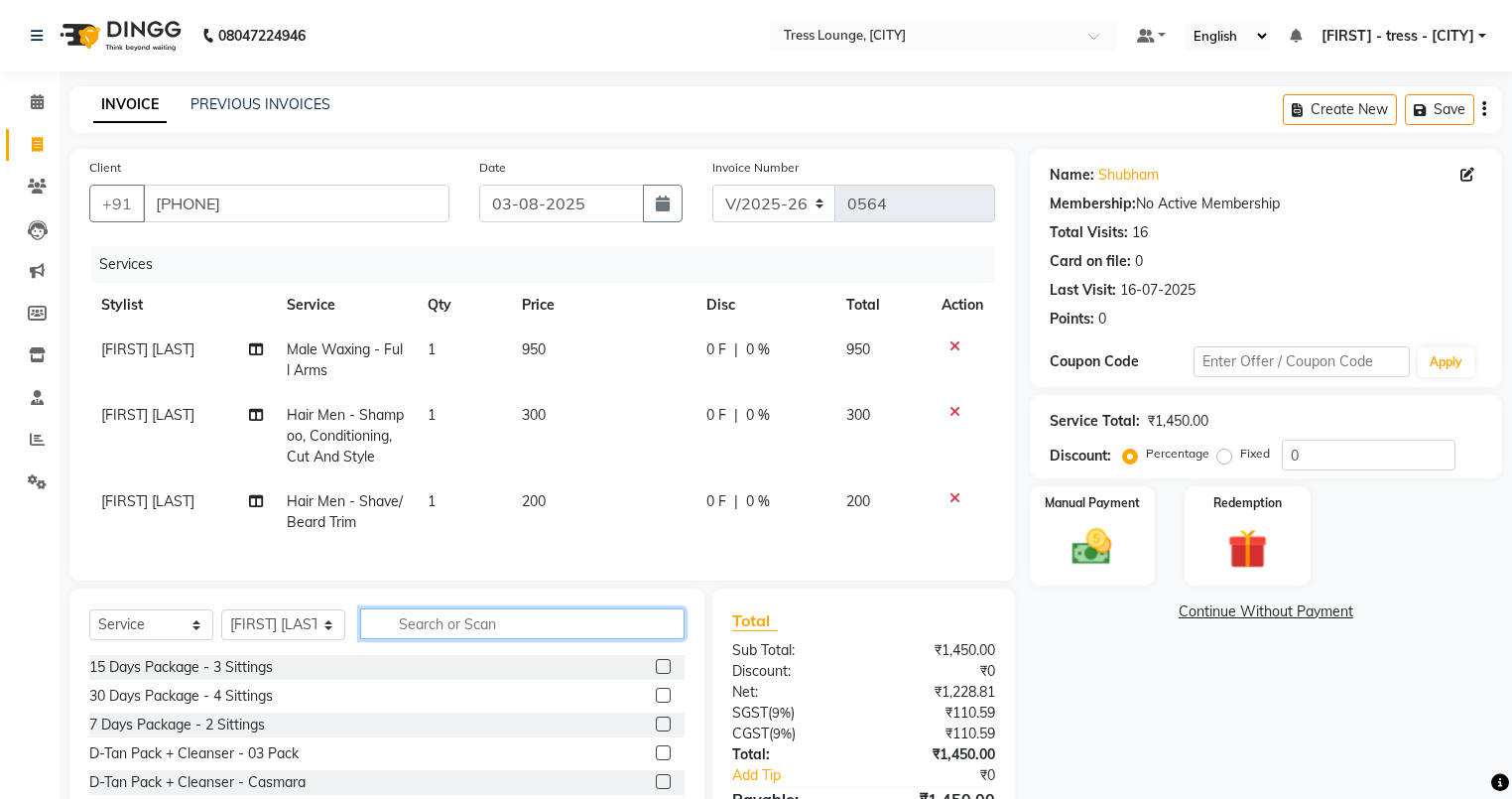 click 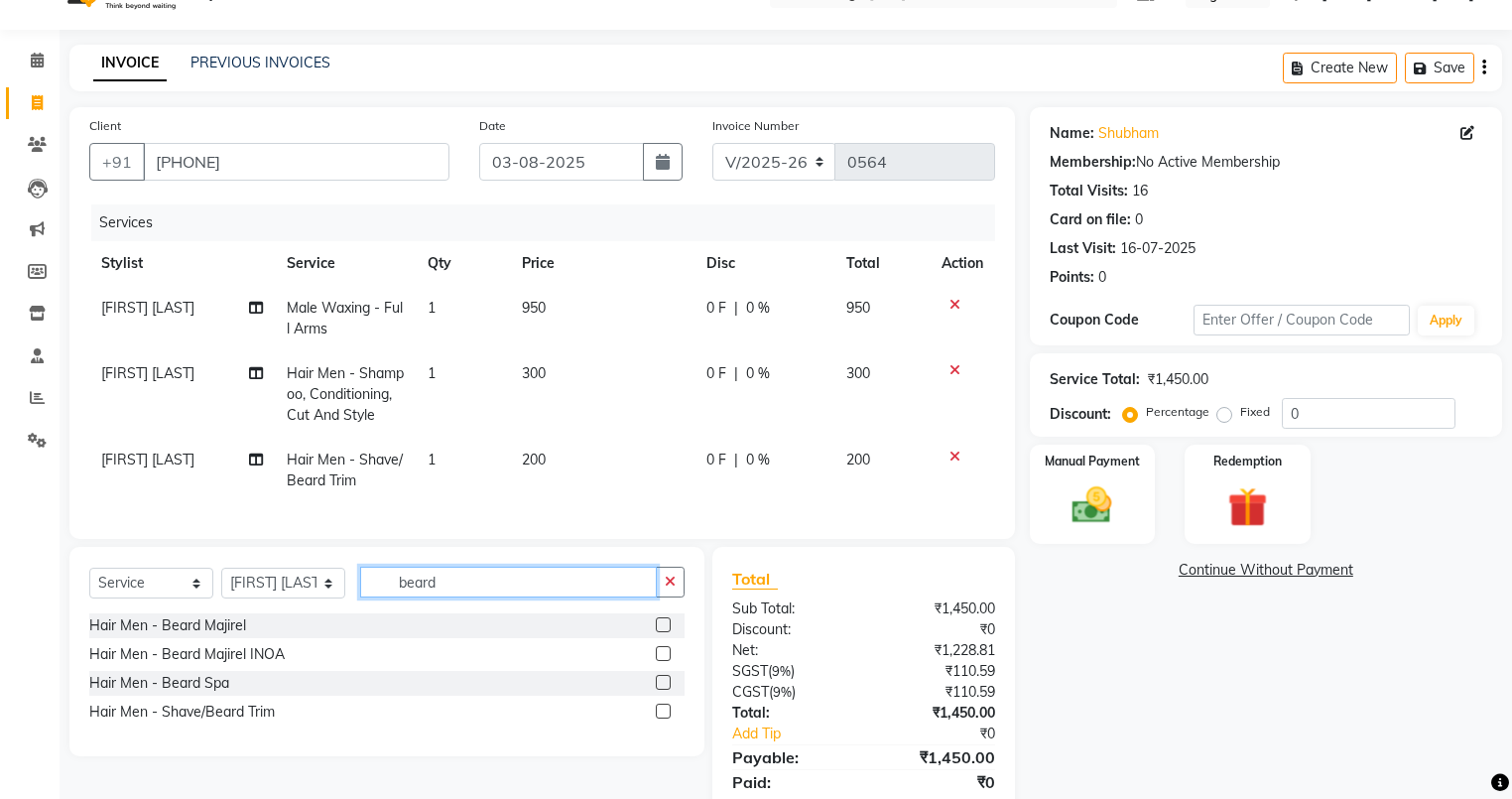 scroll, scrollTop: 79, scrollLeft: 0, axis: vertical 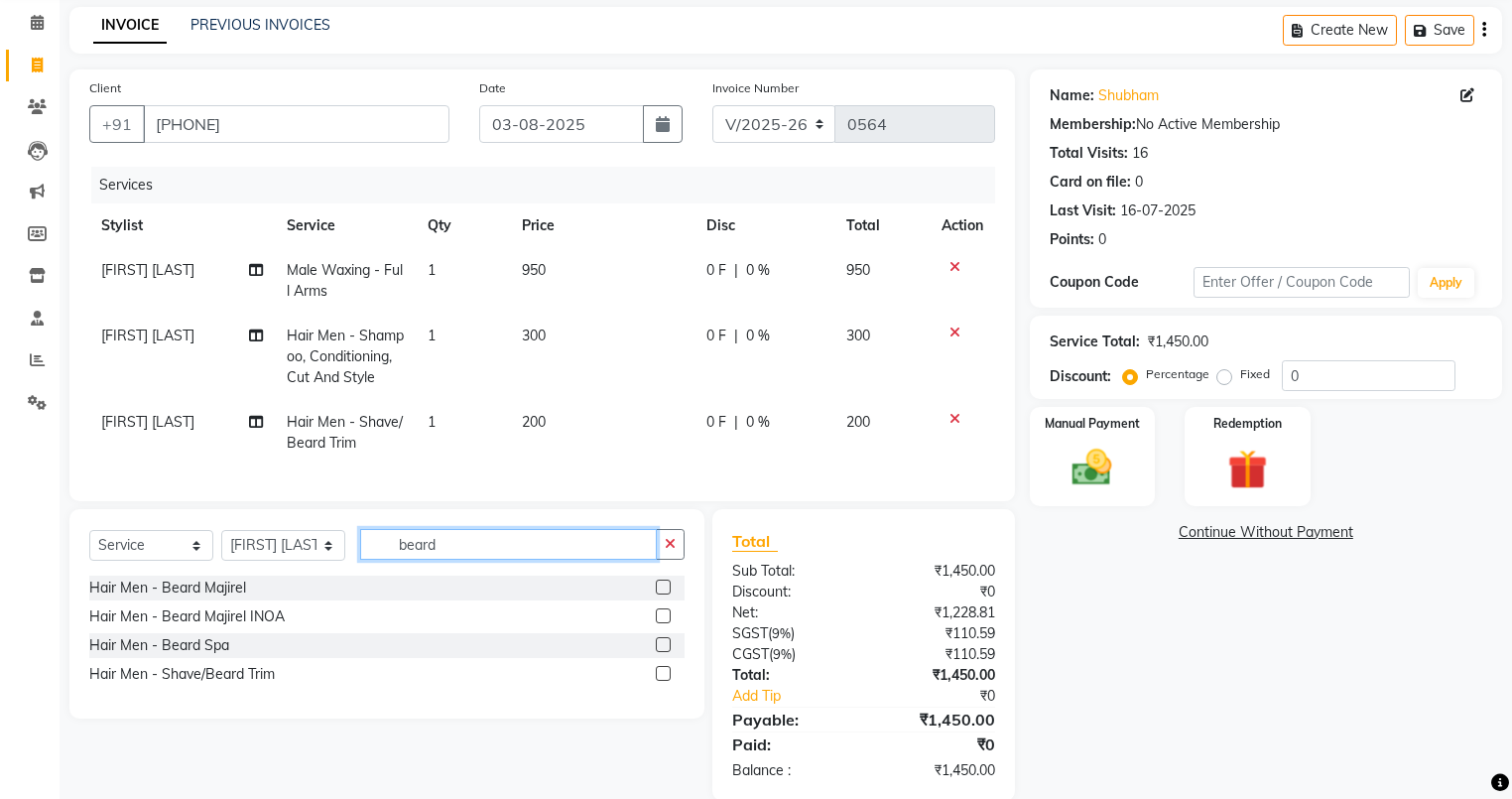 type on "beard" 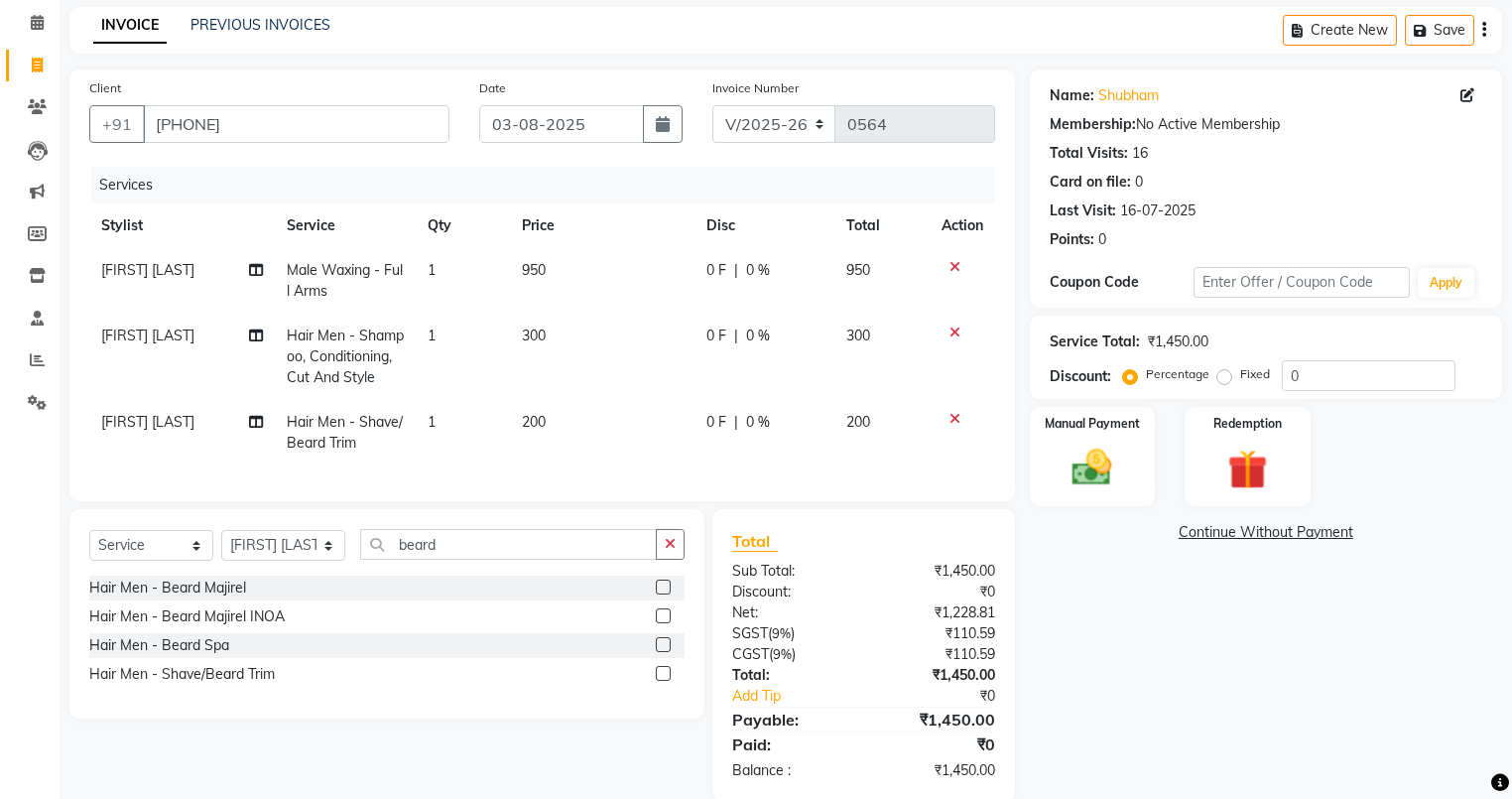 click 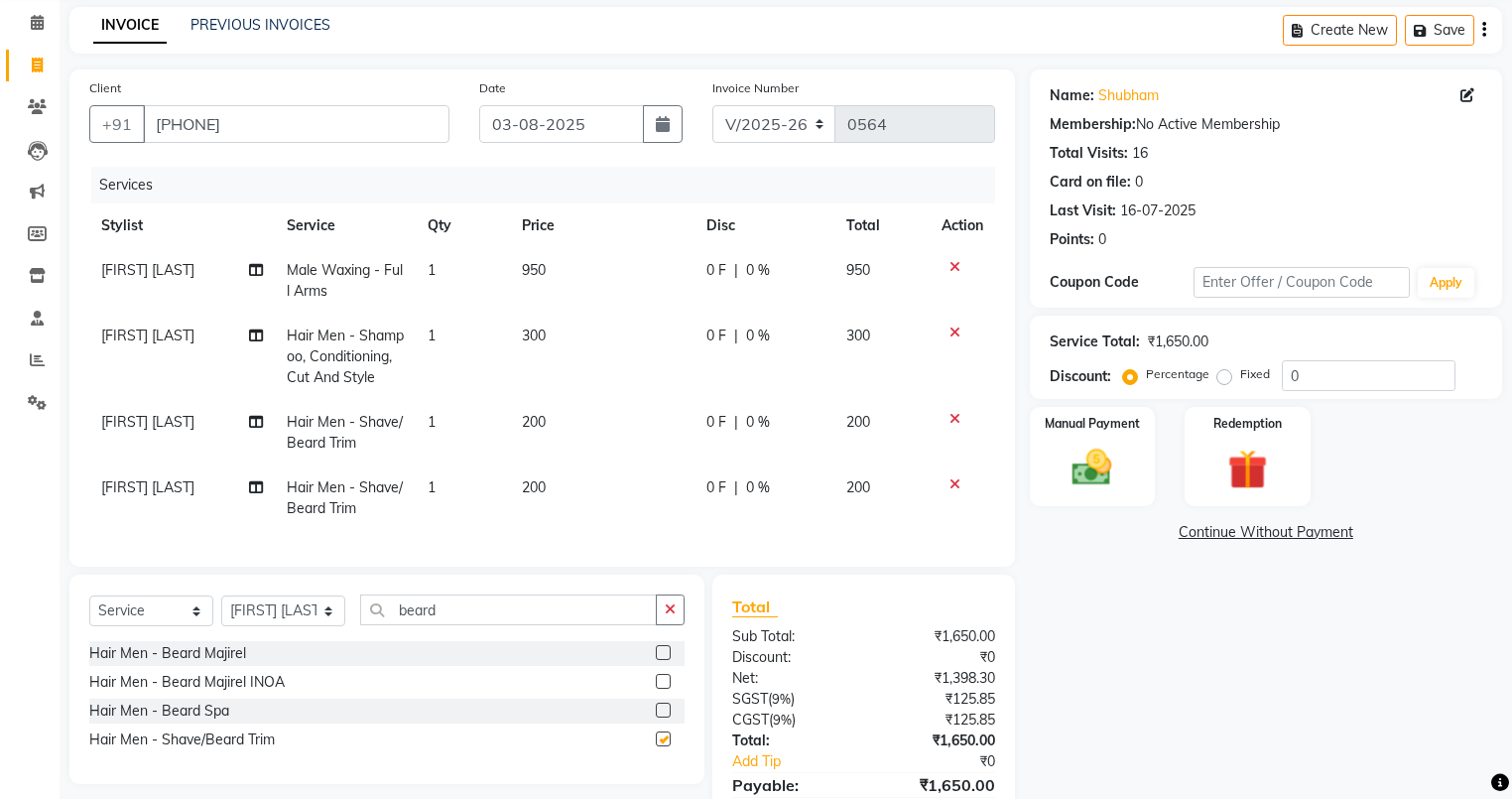 checkbox on "false" 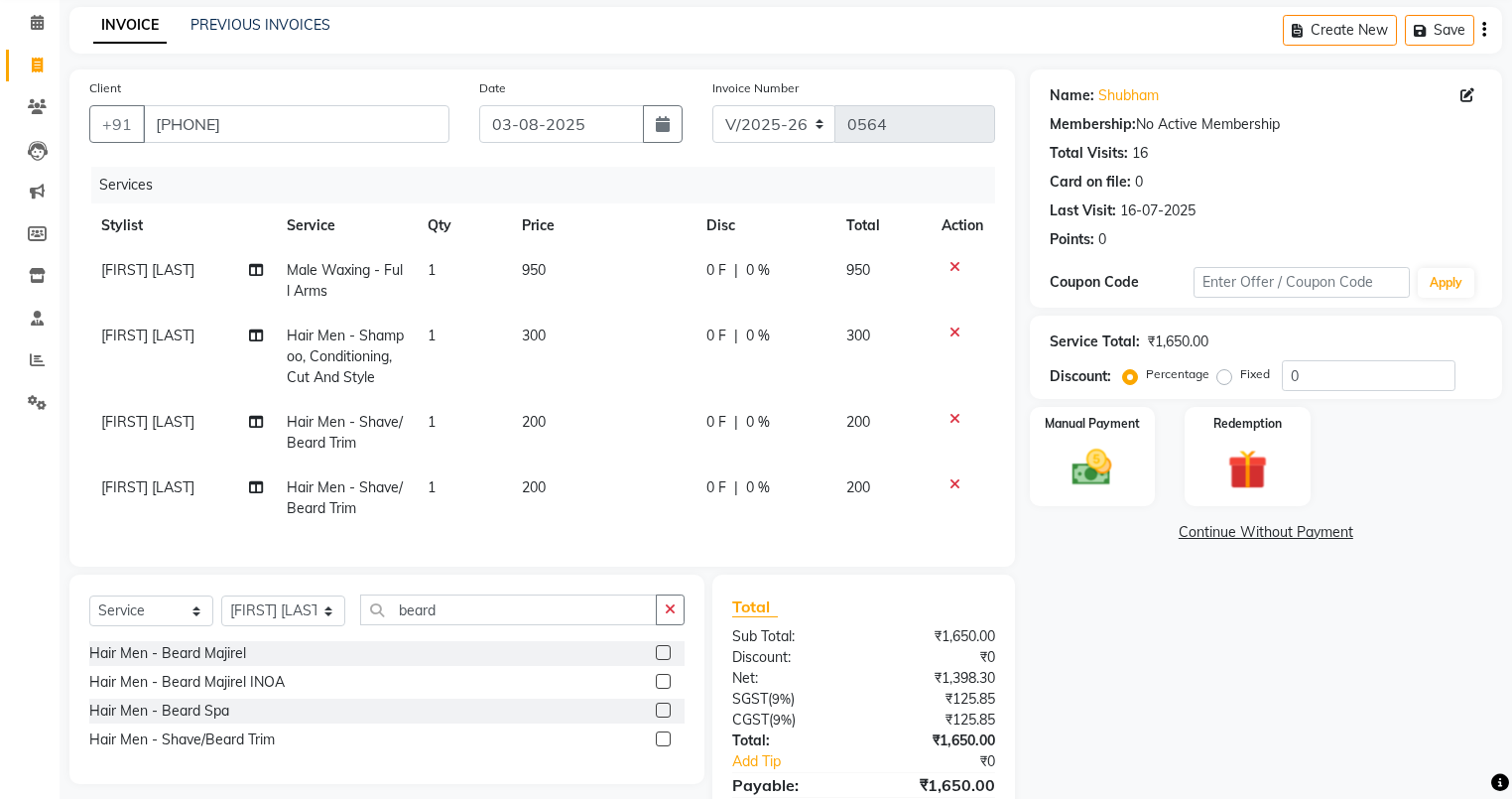 click on "200" 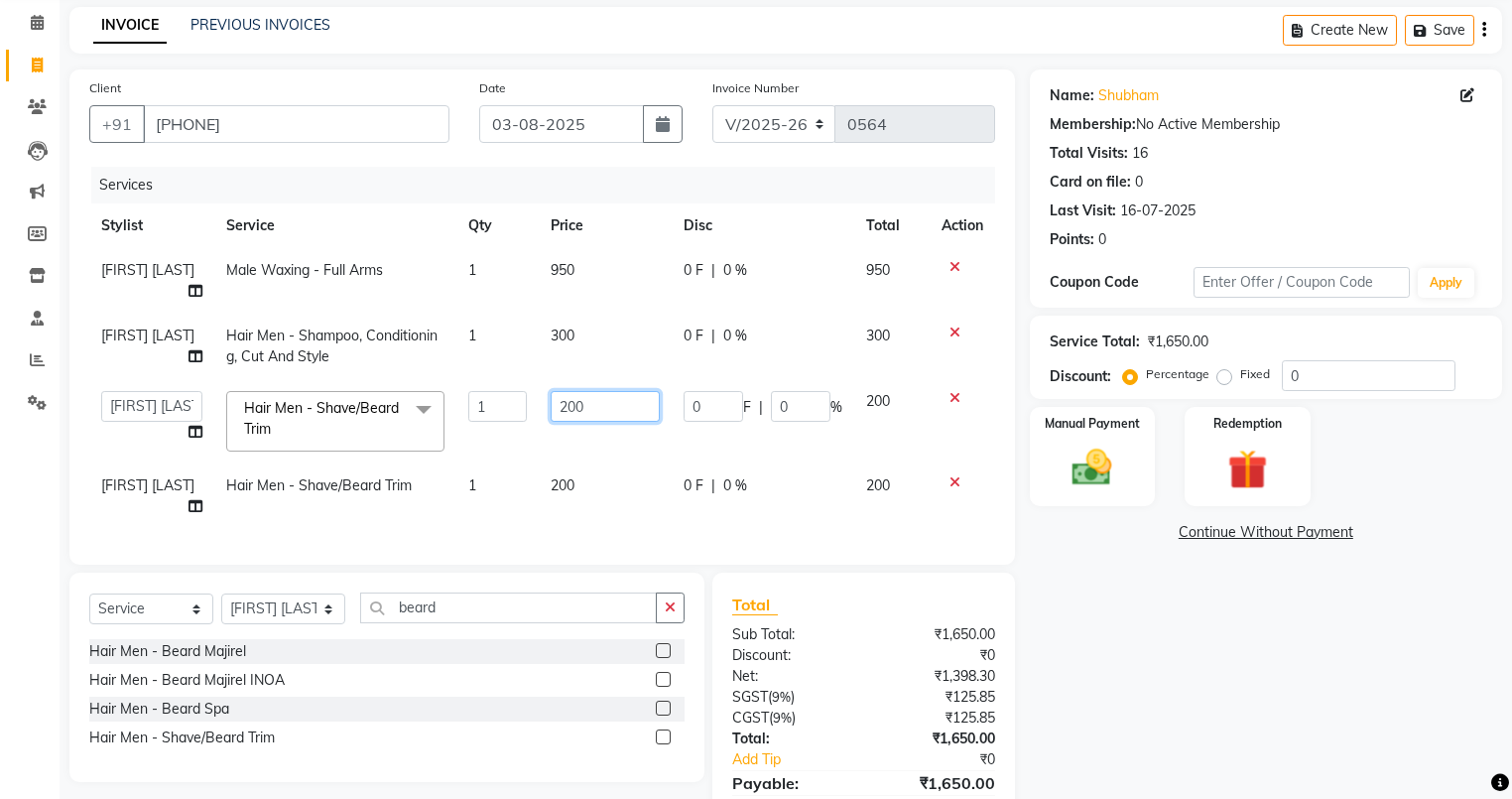 click on "200" 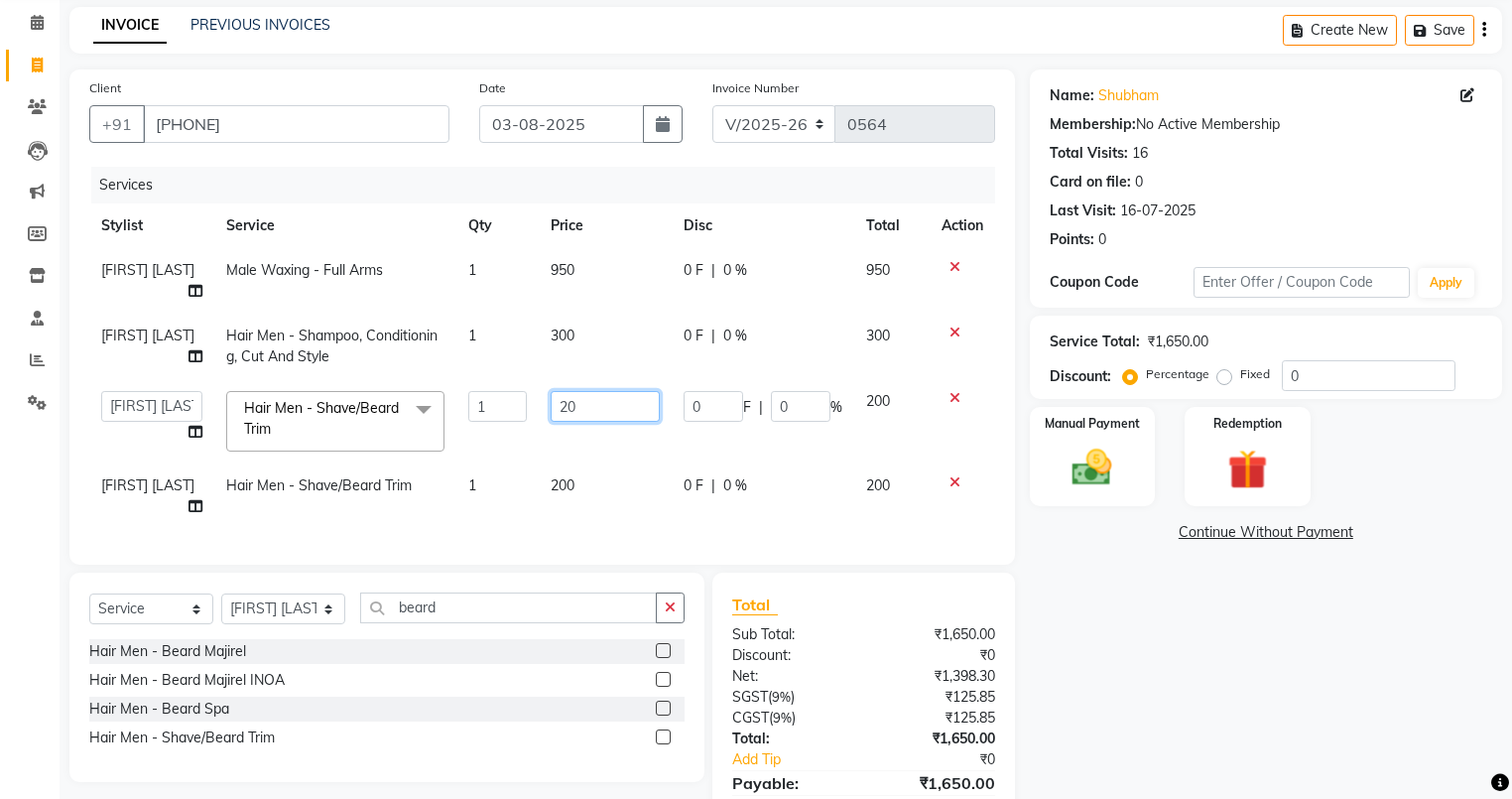 type on "2" 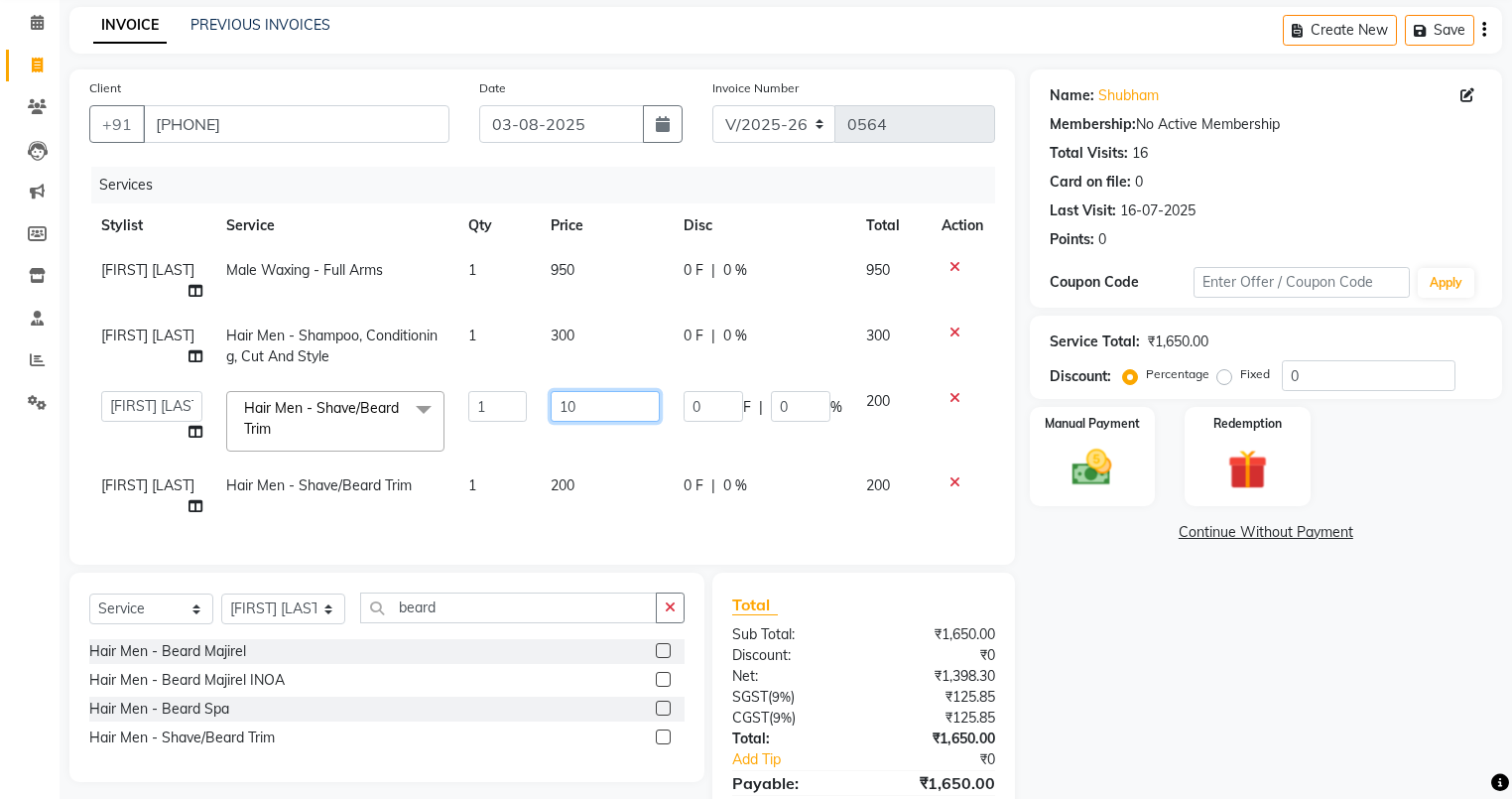 type on "100" 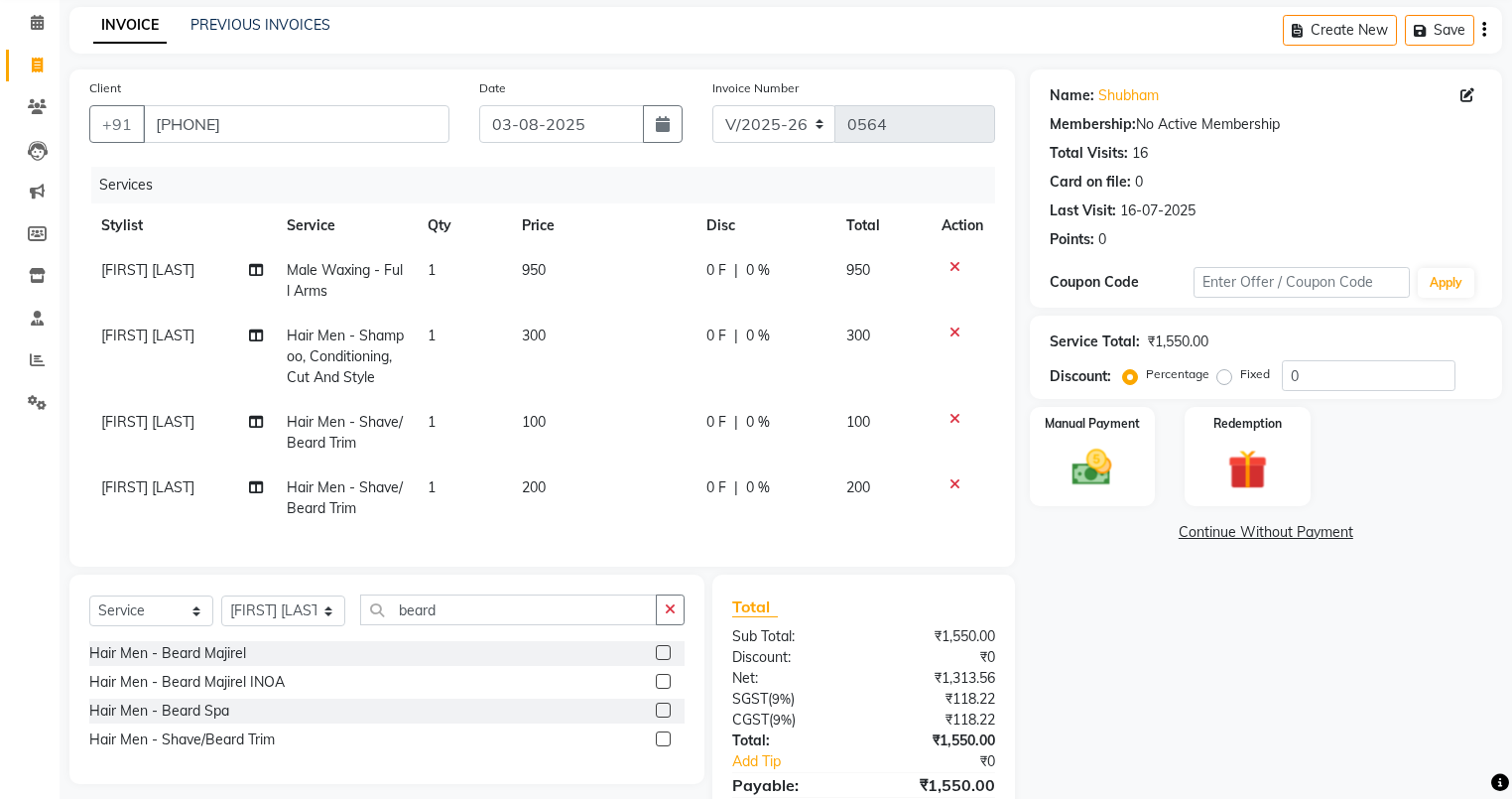 click on "100" 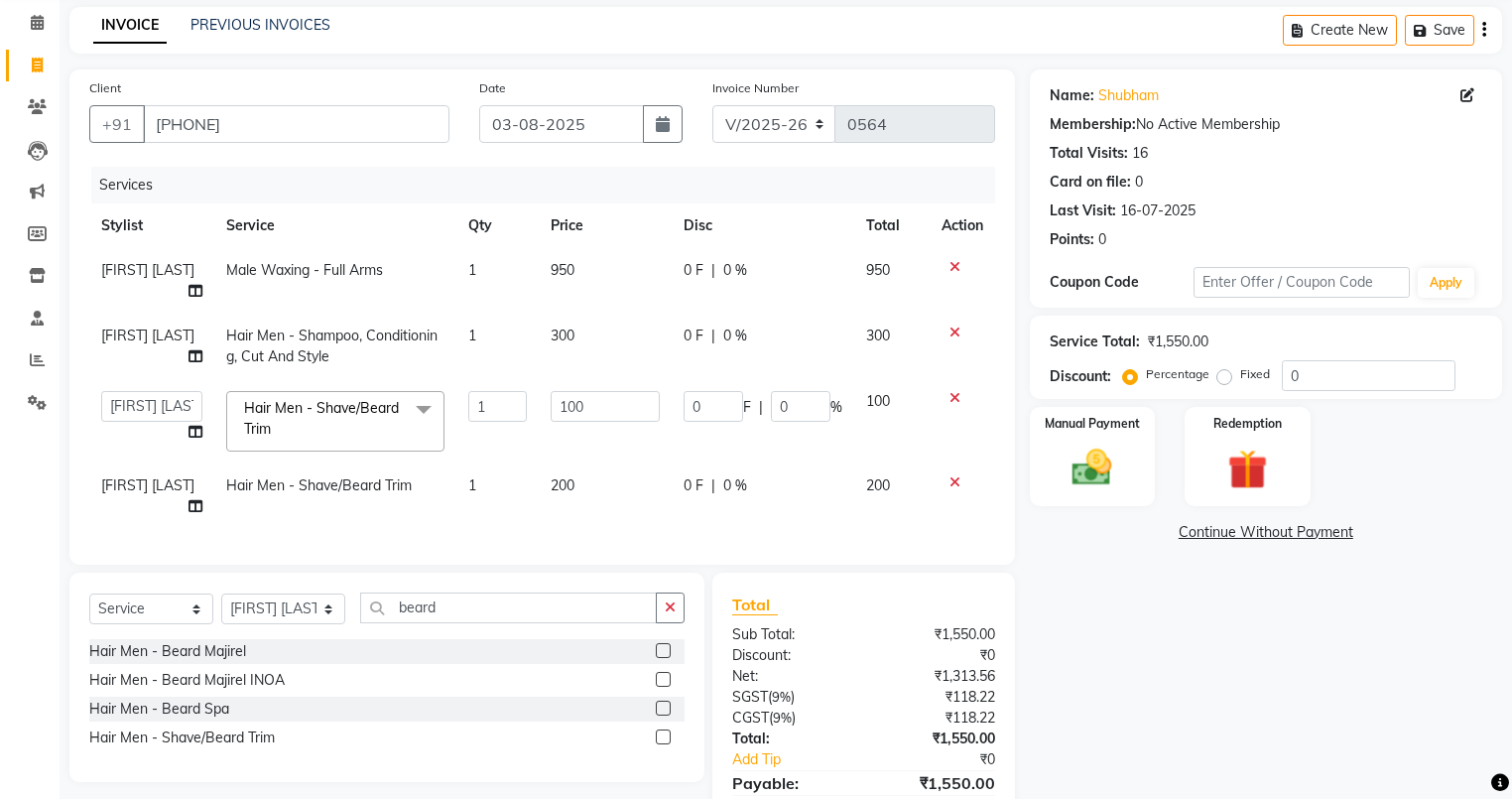 click on "200" 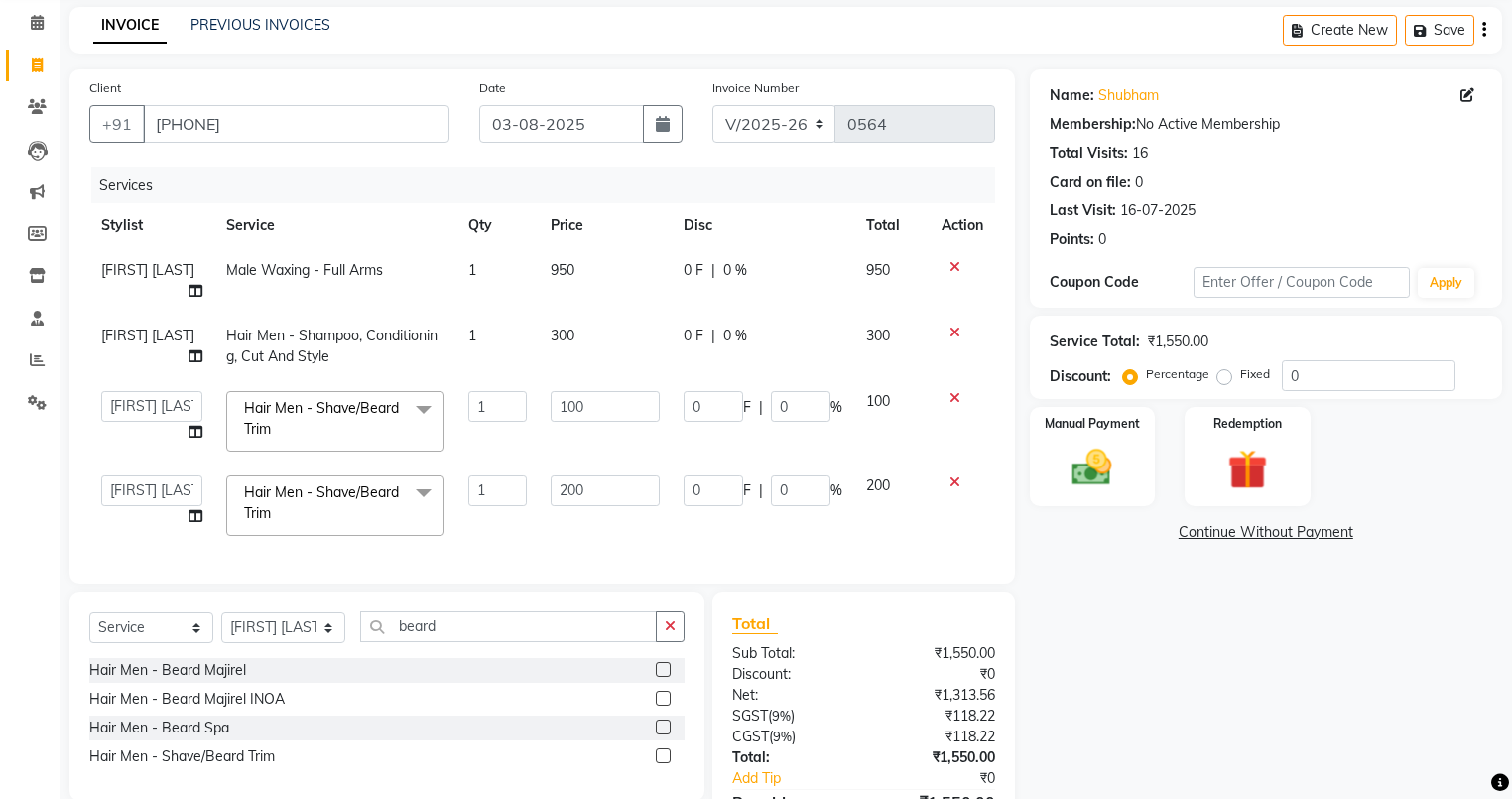 click on "200" 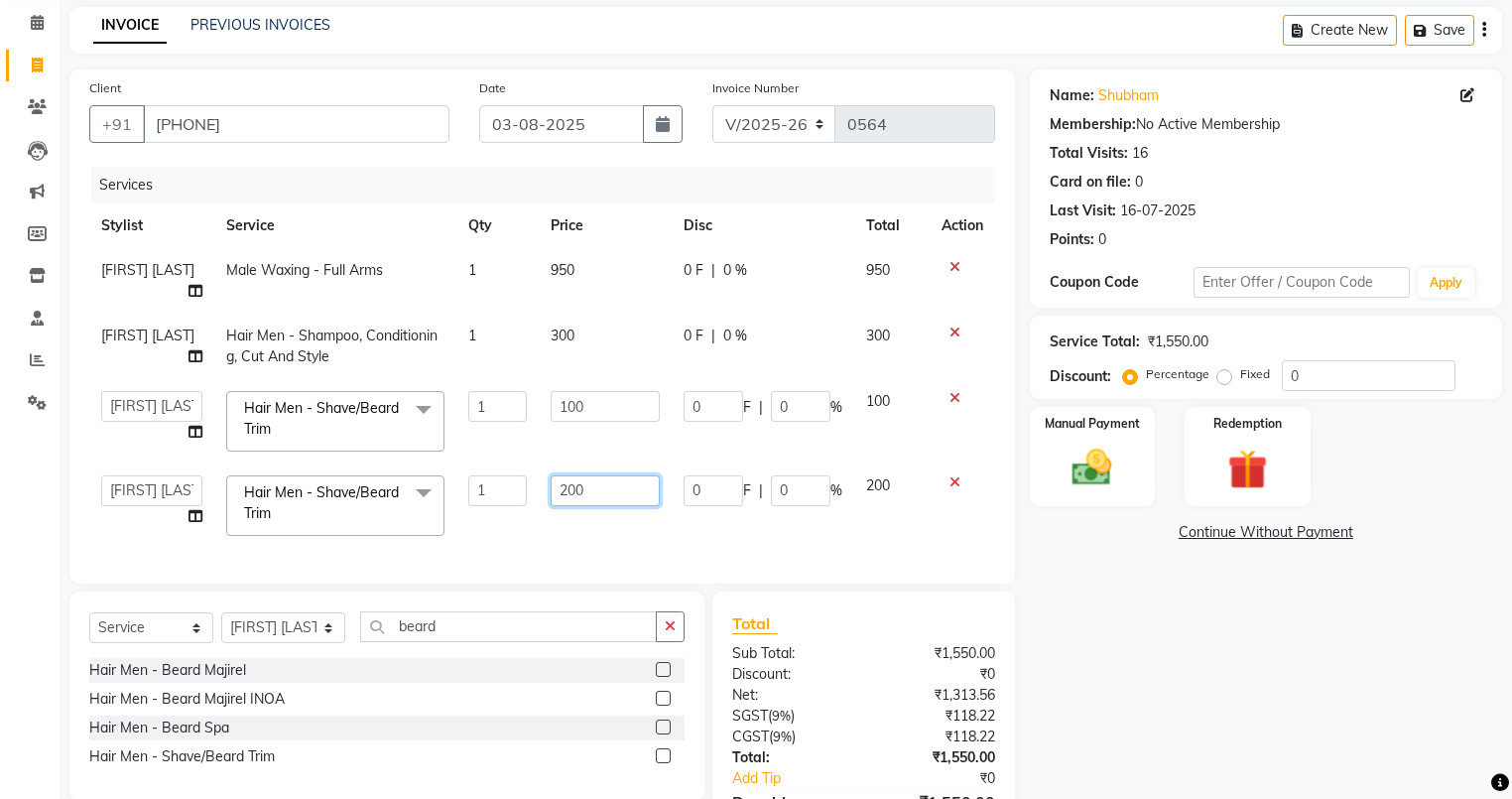 click on "200" 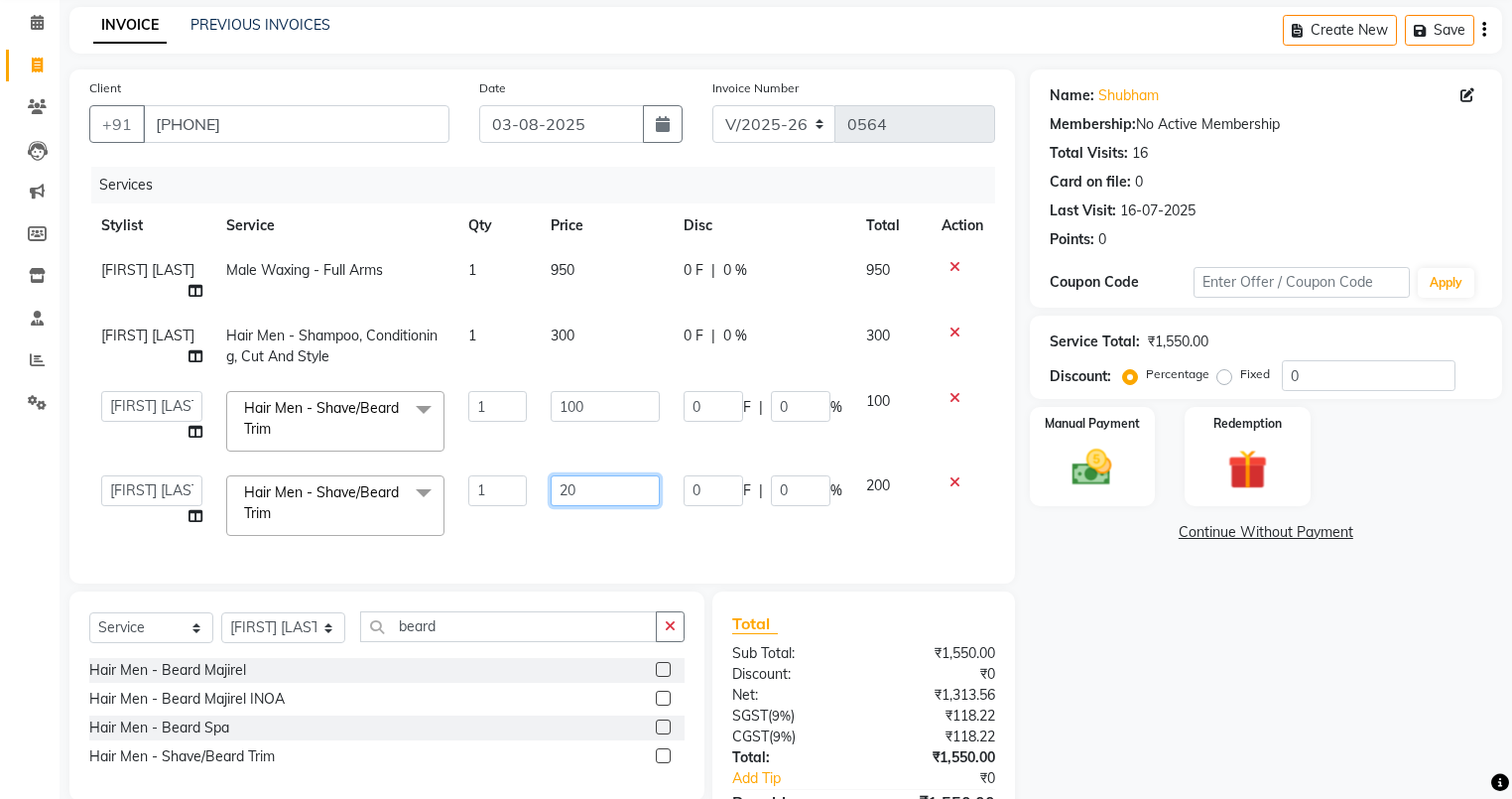 type on "2" 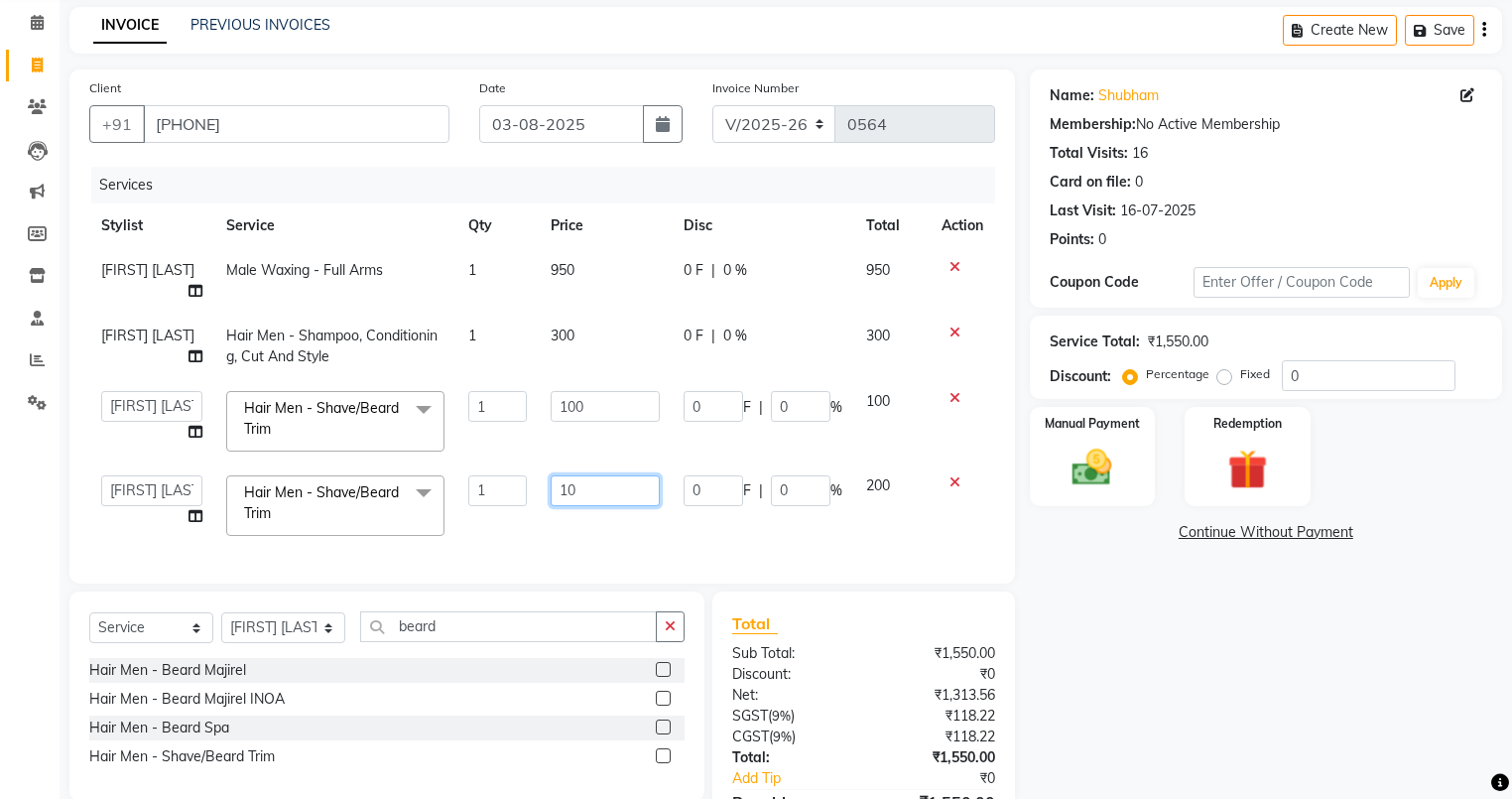 type on "100" 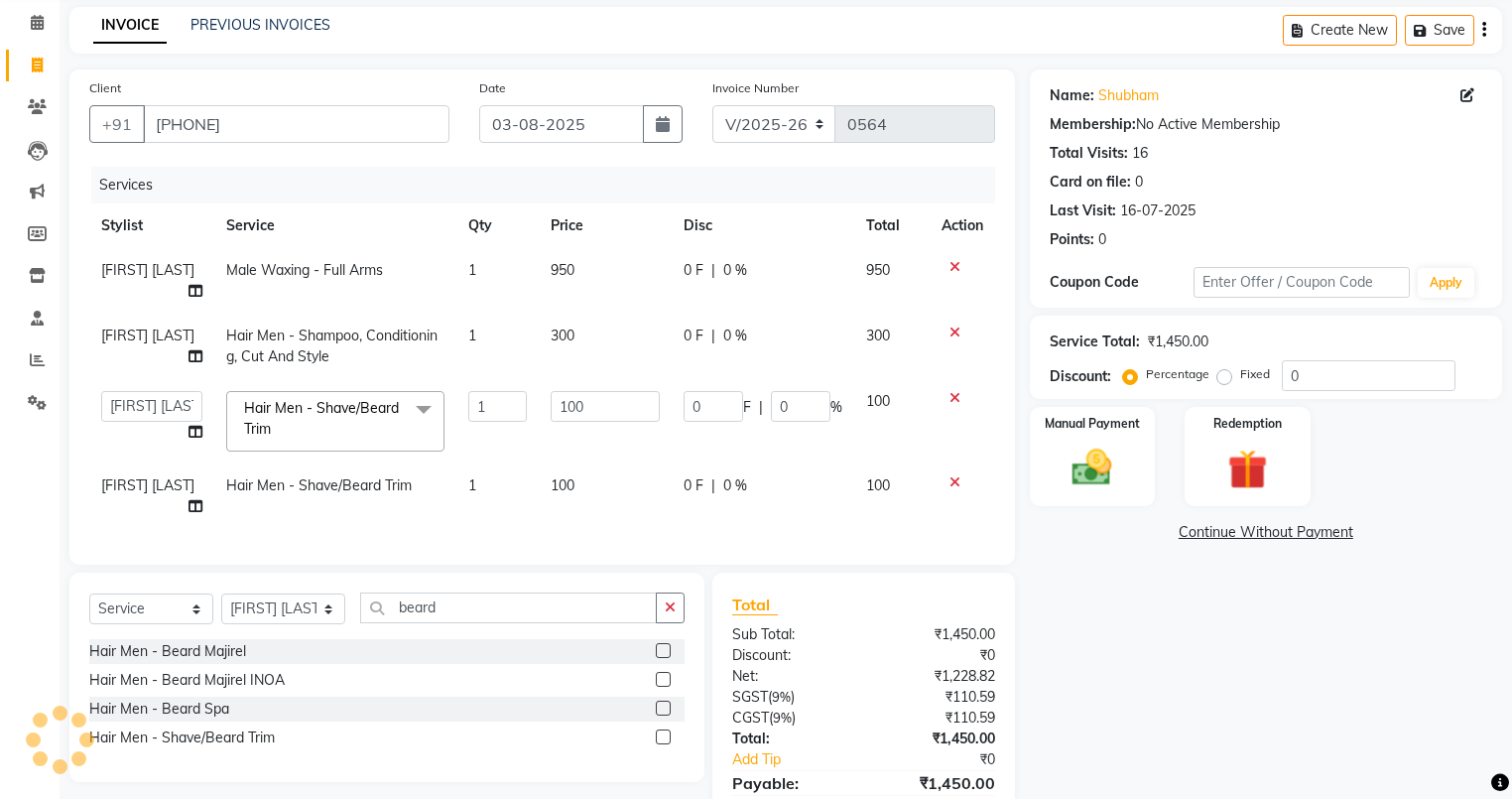 click on "100" 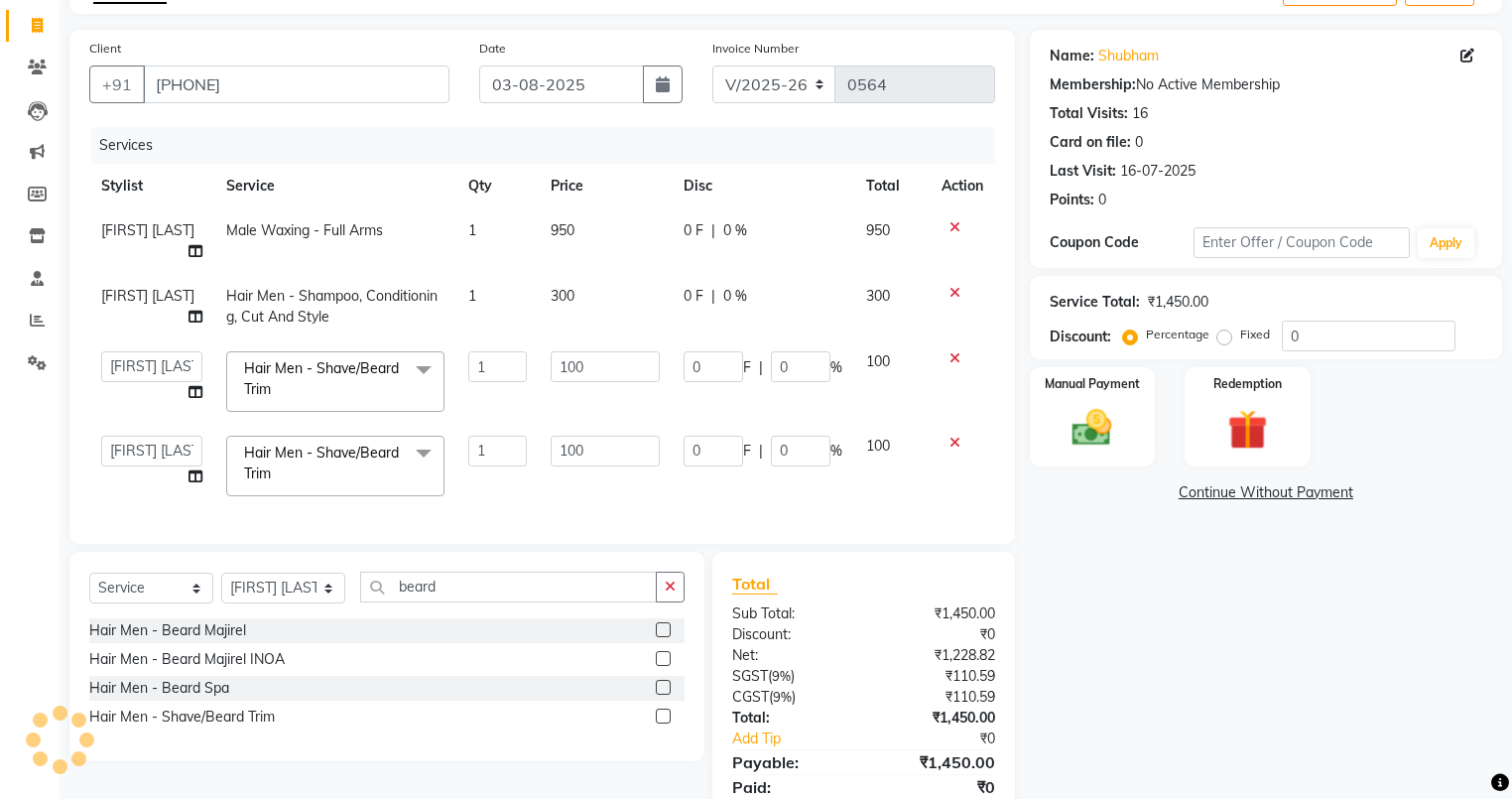 scroll, scrollTop: 0, scrollLeft: 0, axis: both 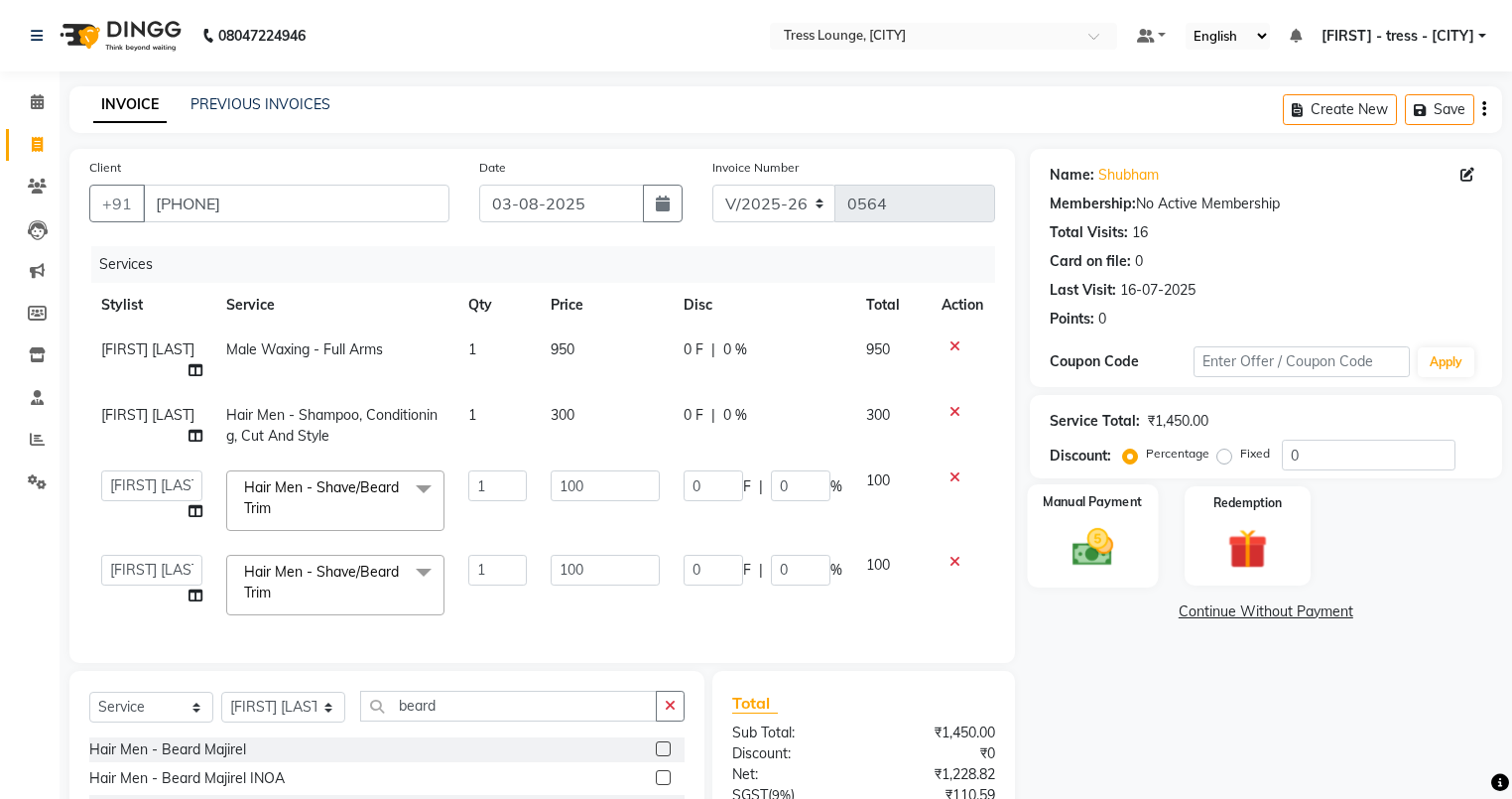 click 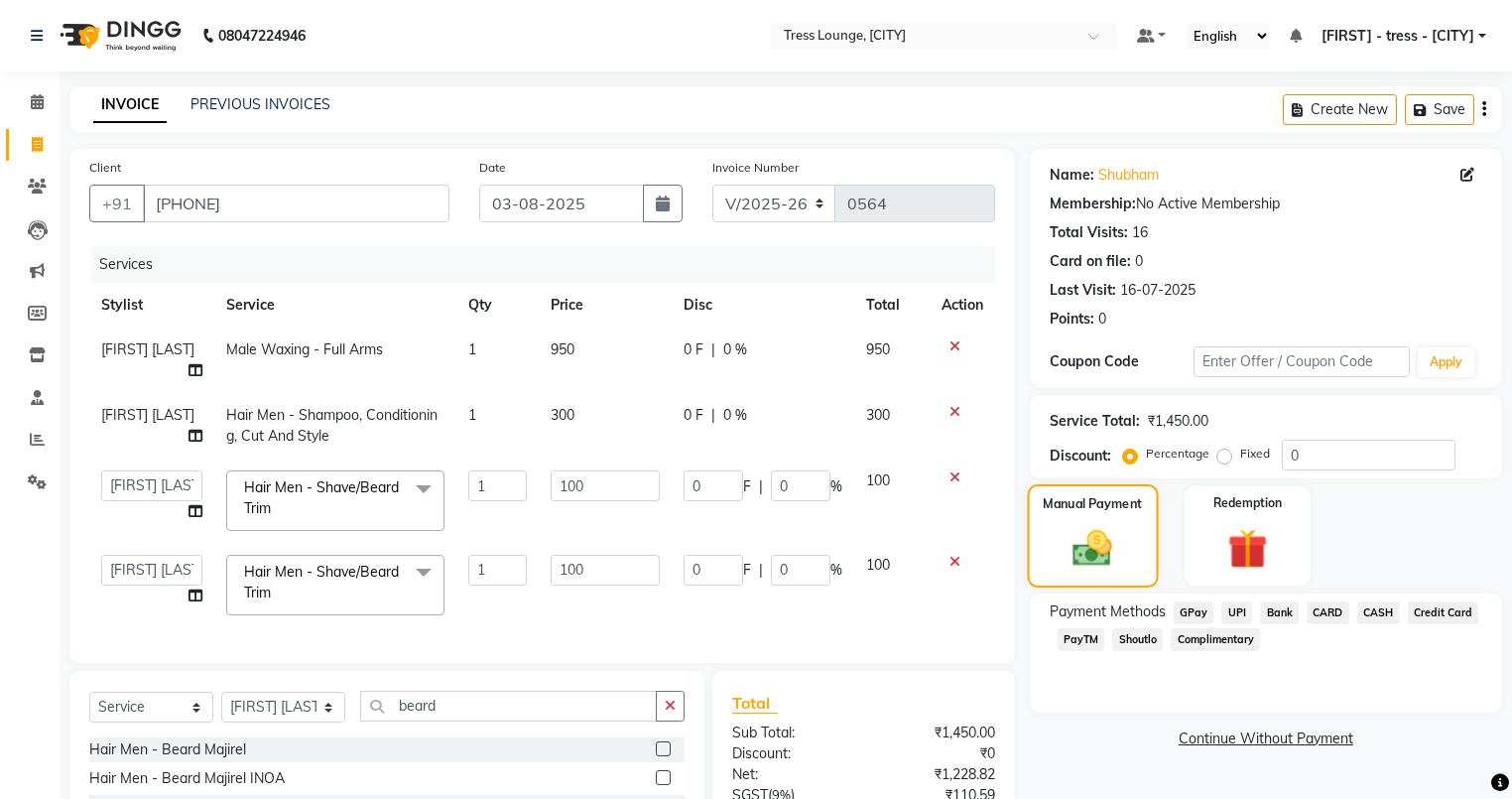 scroll, scrollTop: 204, scrollLeft: 0, axis: vertical 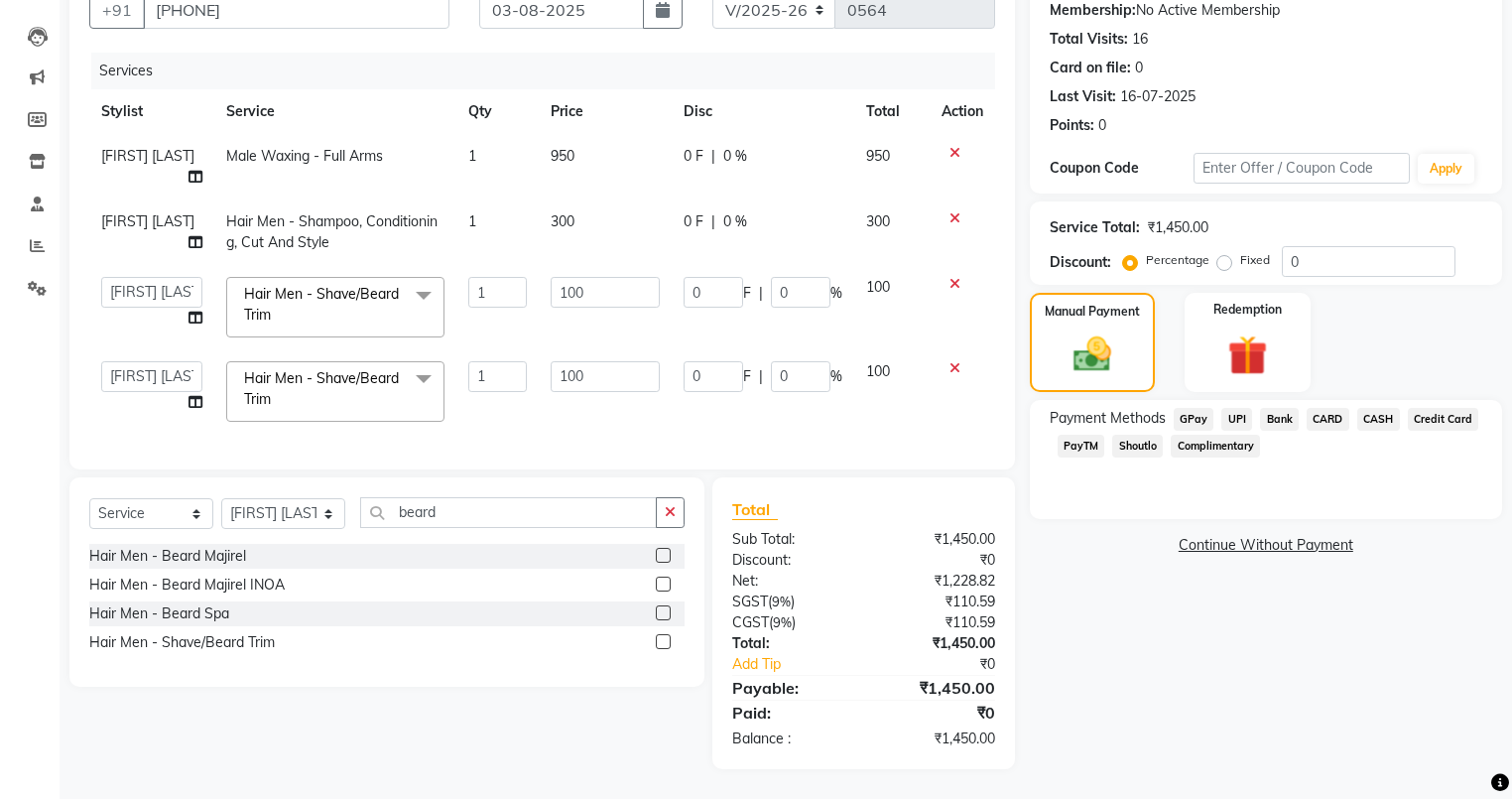 click on "UPI" 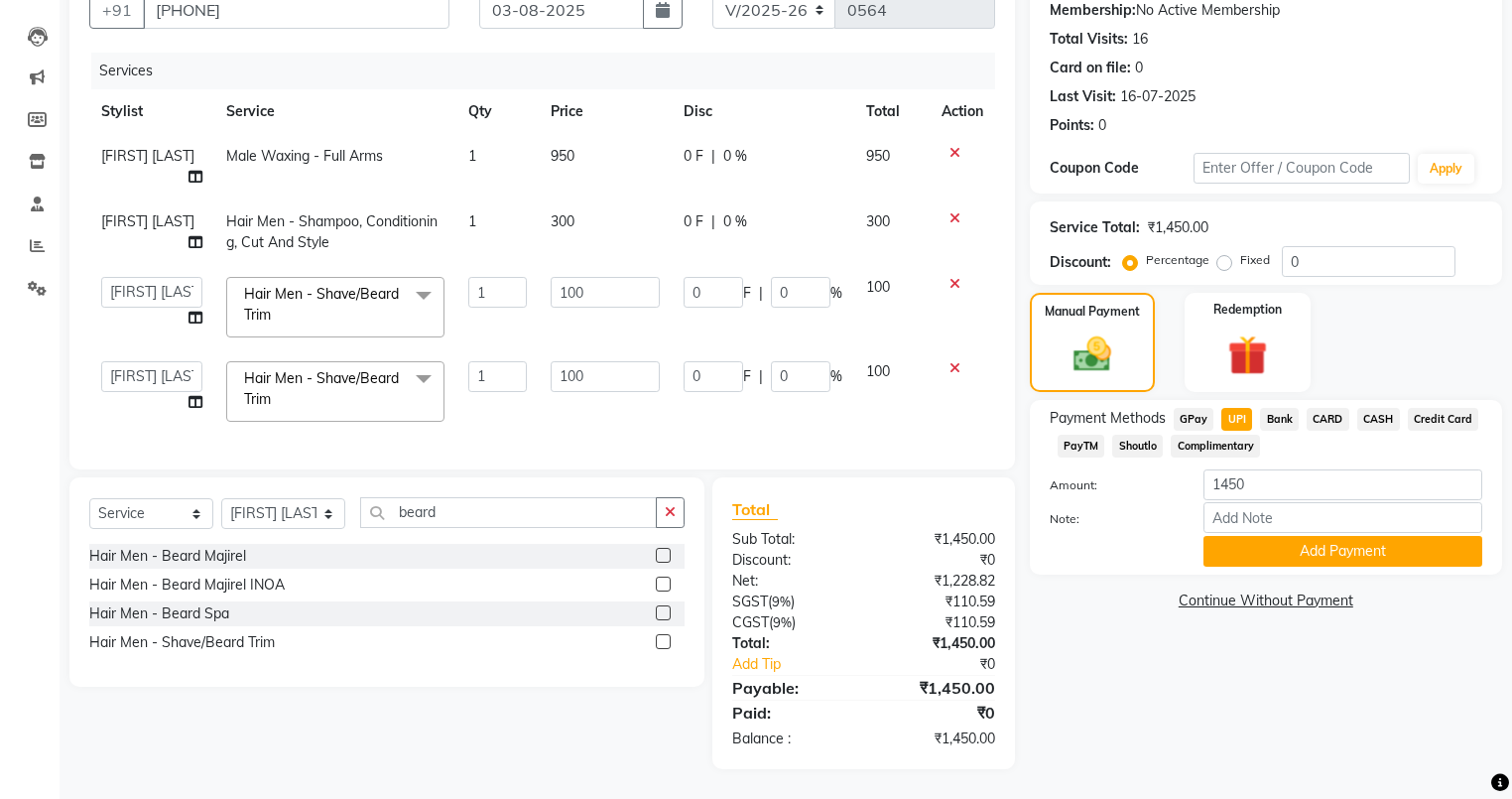 click on "100" 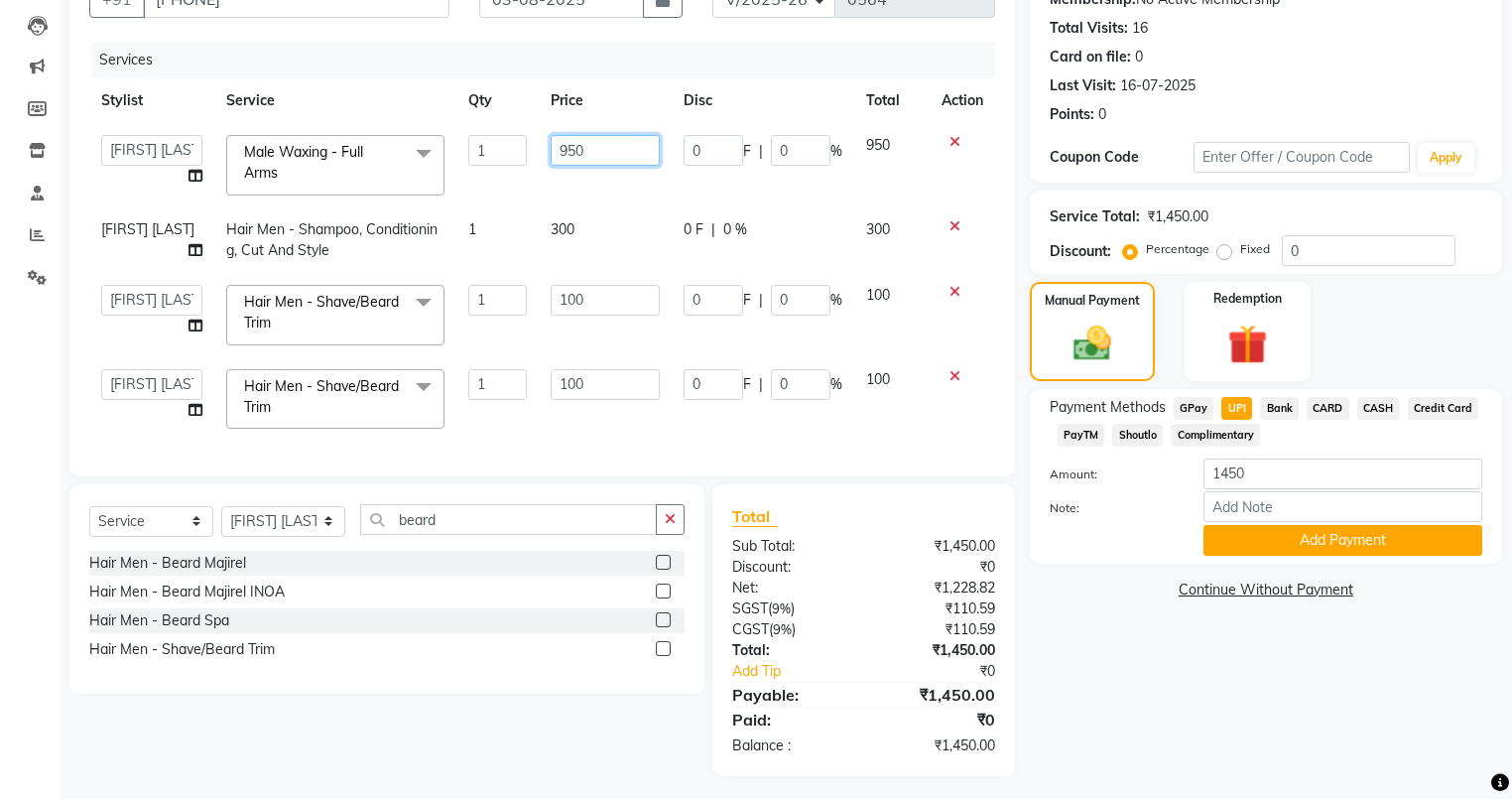 click on "950" 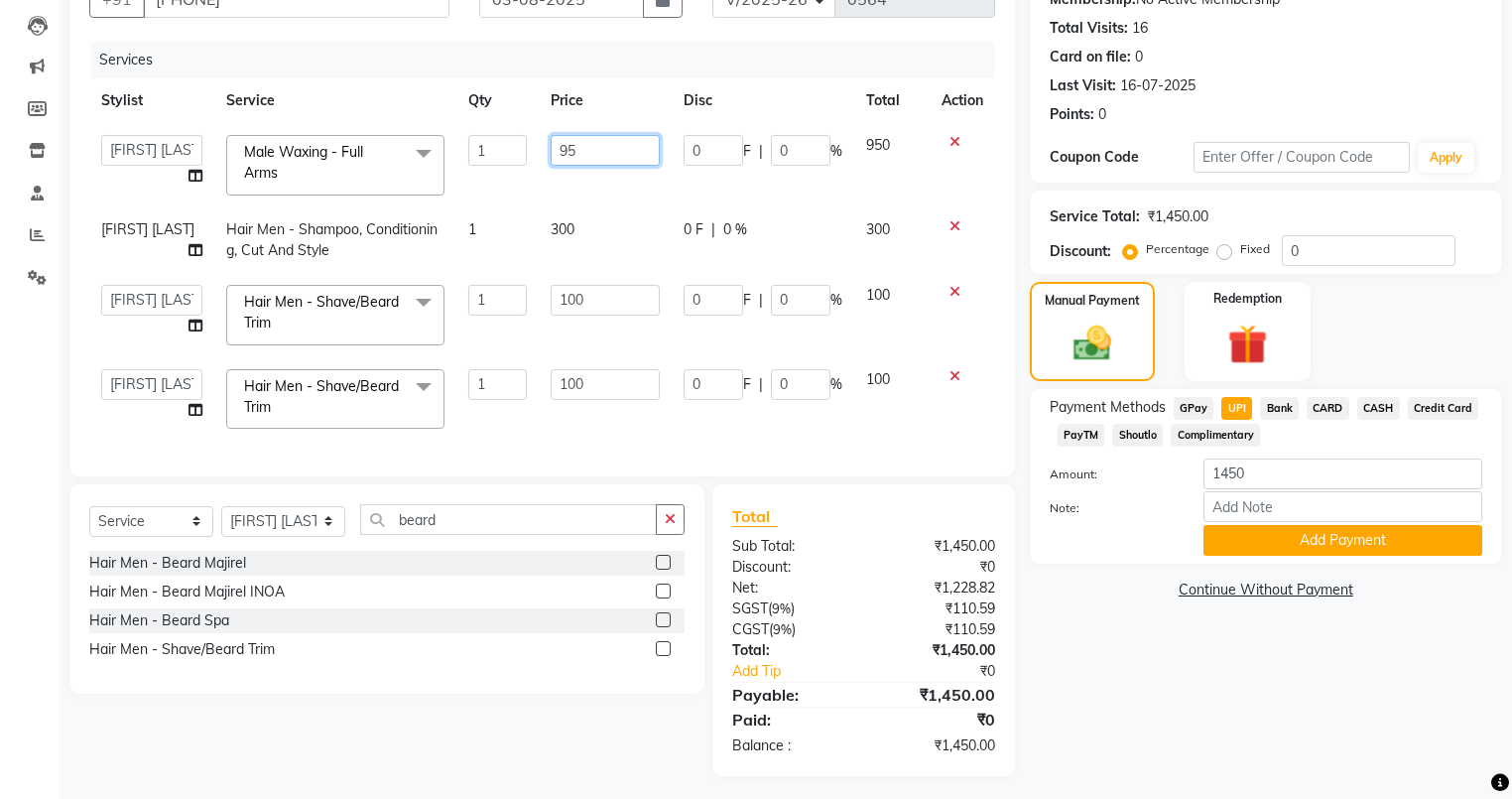 type on "9" 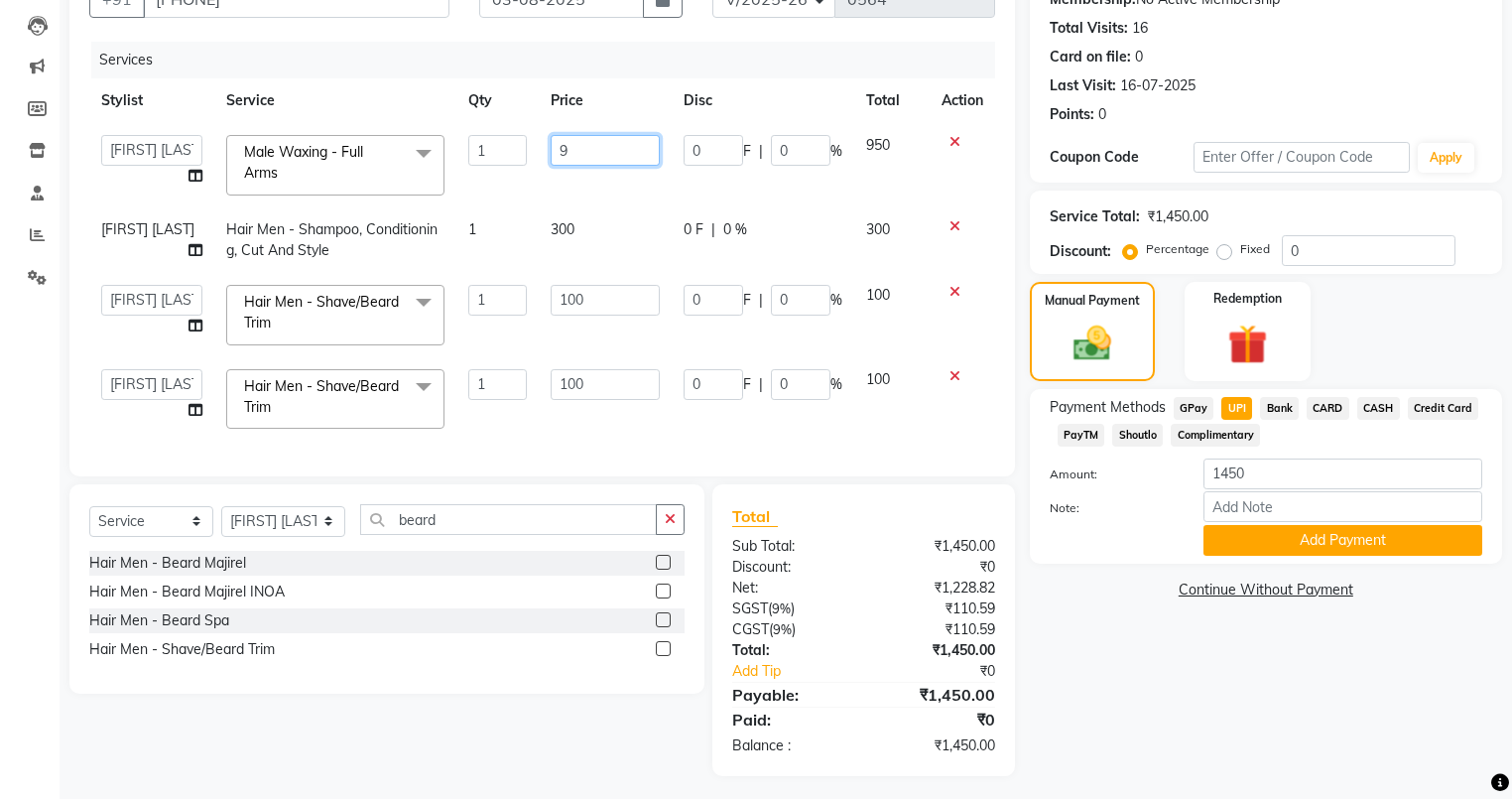 type 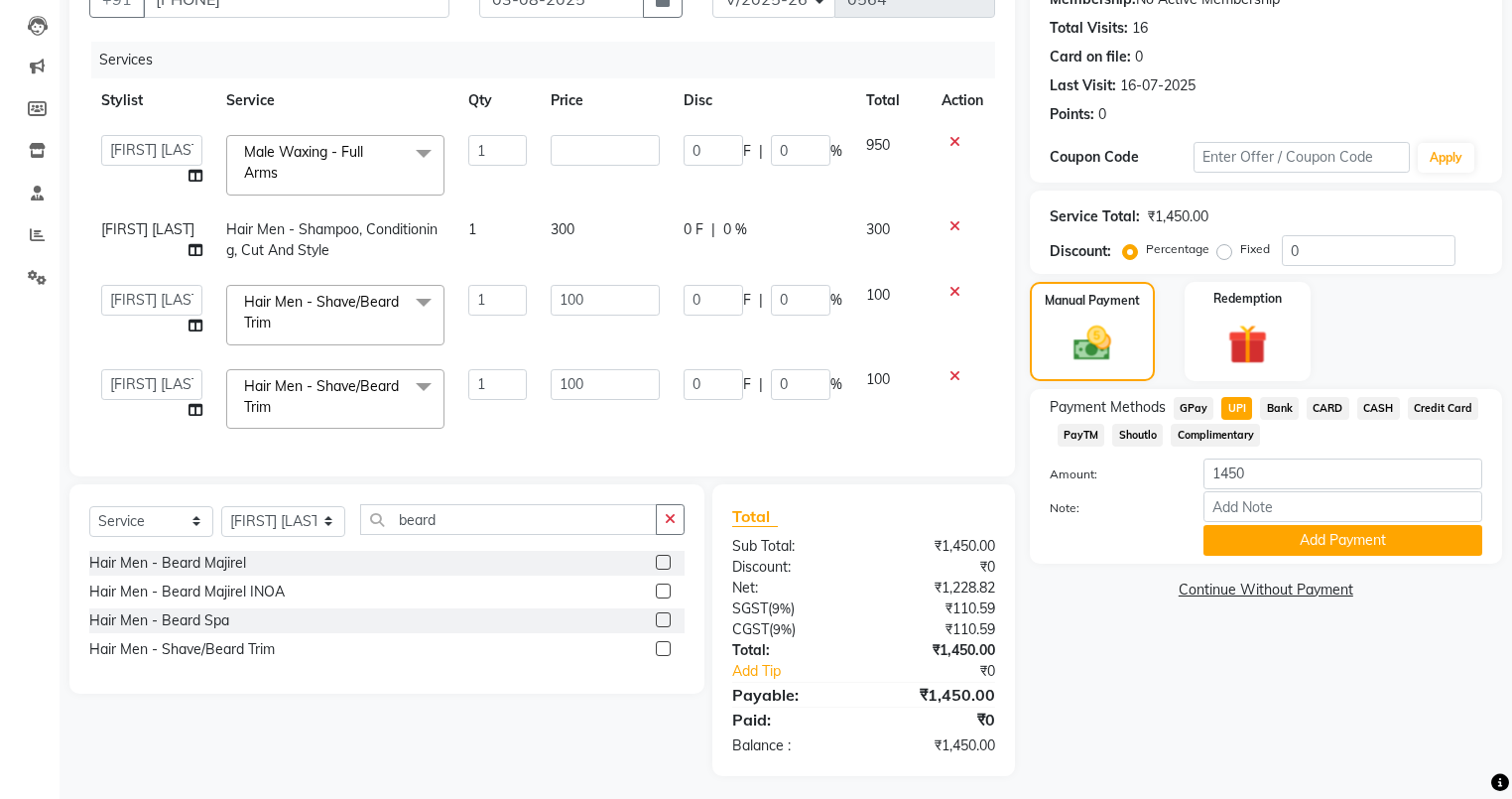 click 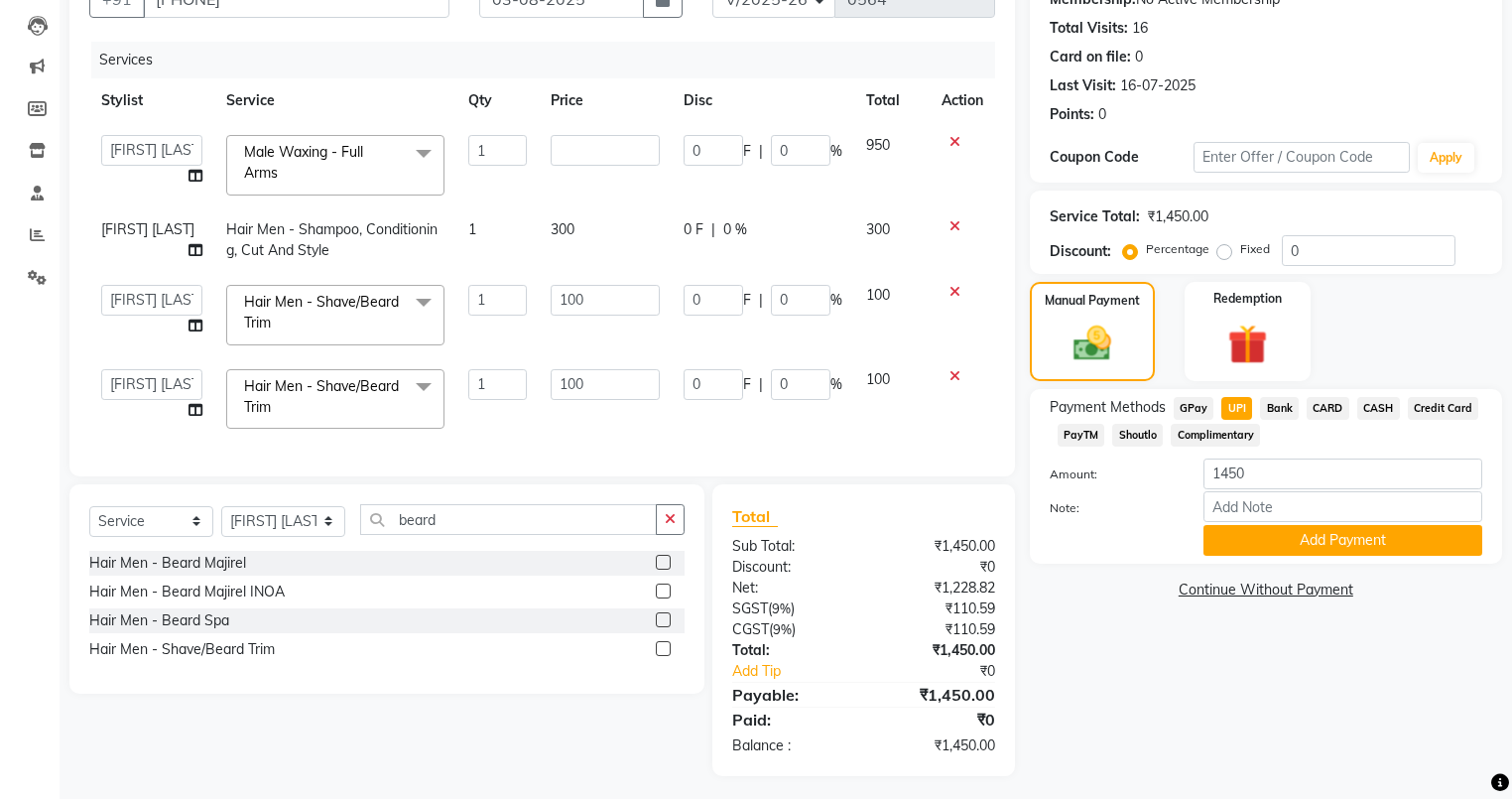 select on "41504" 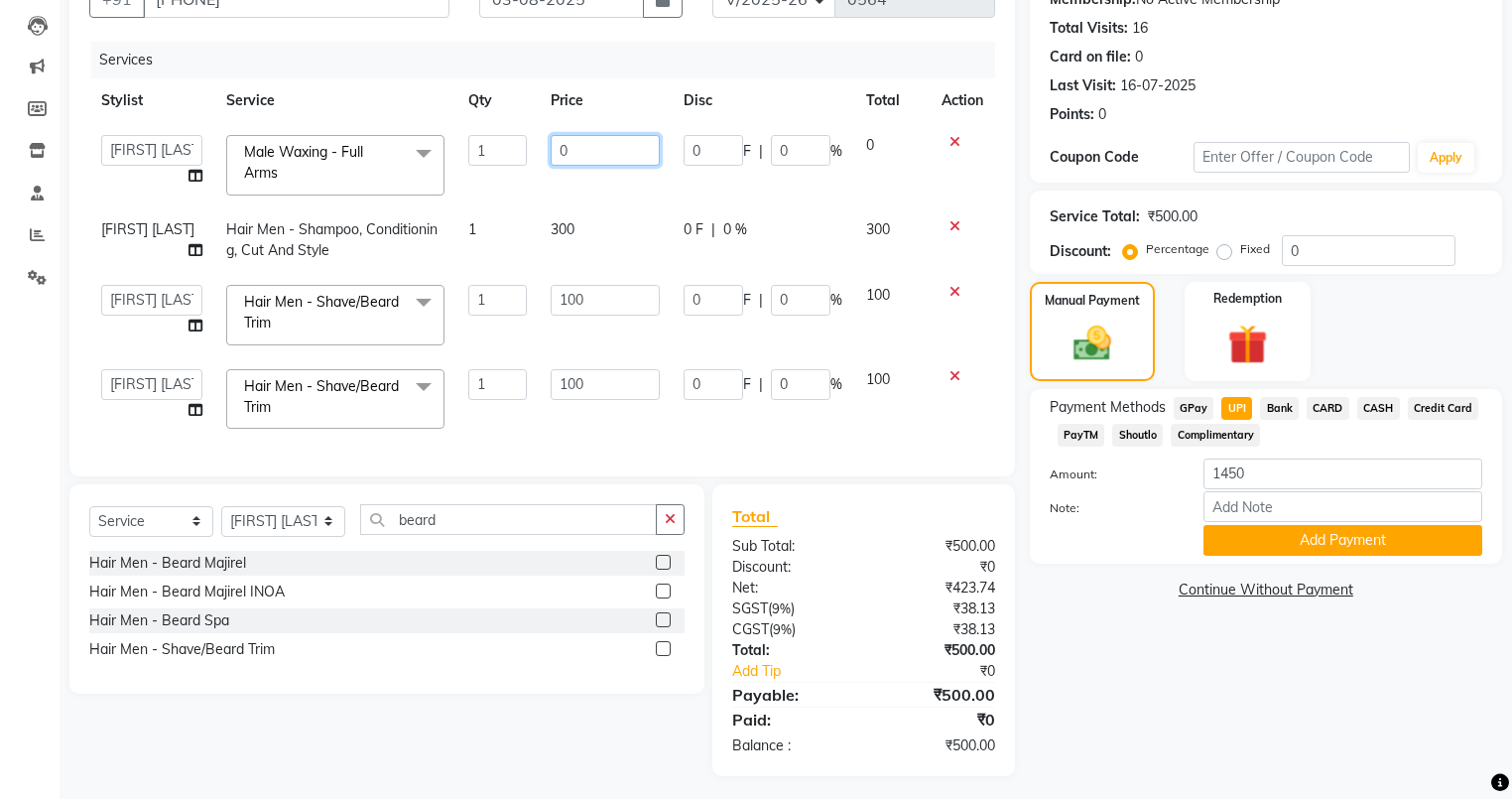 click on "0" 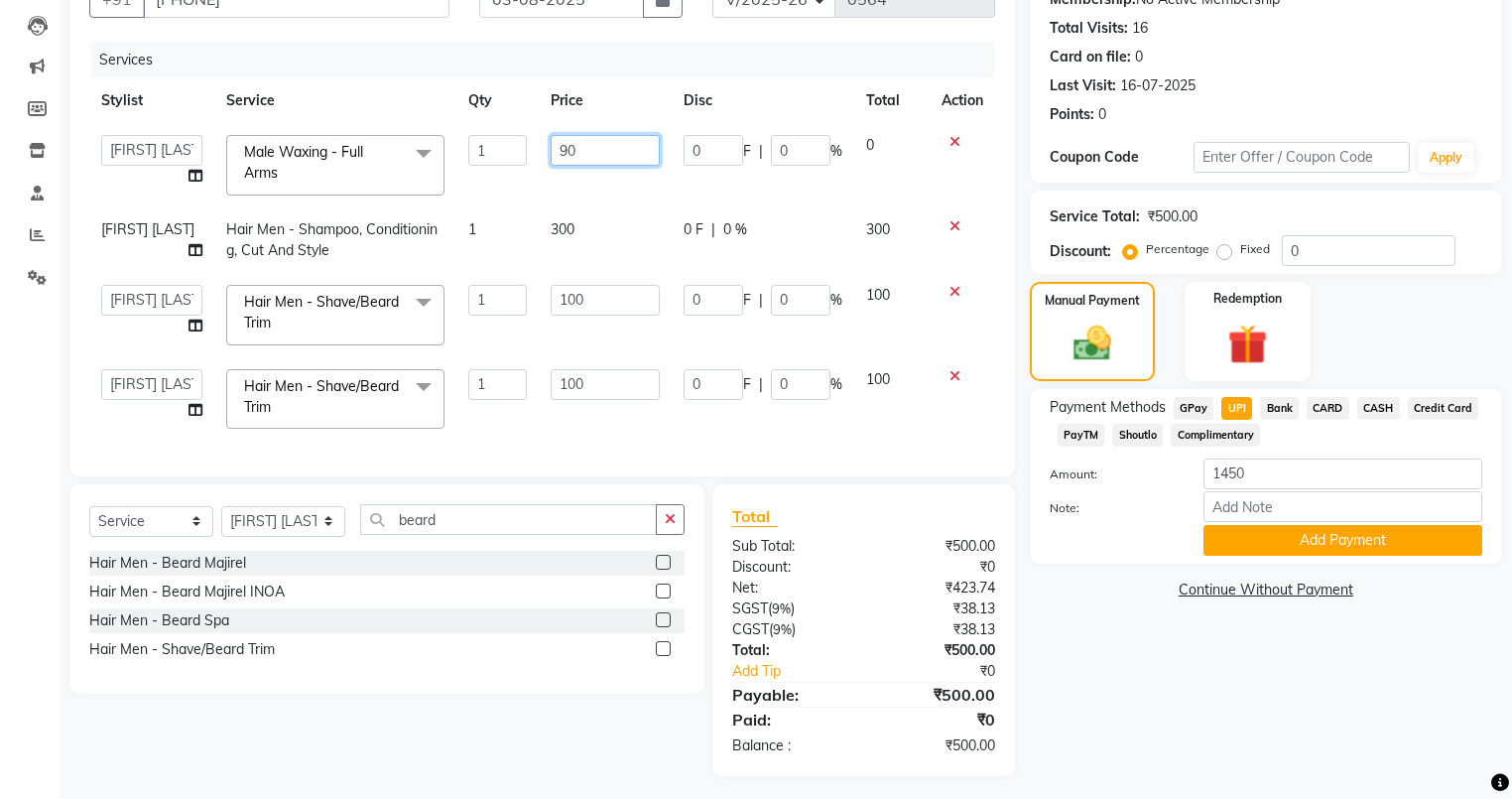 type on "900" 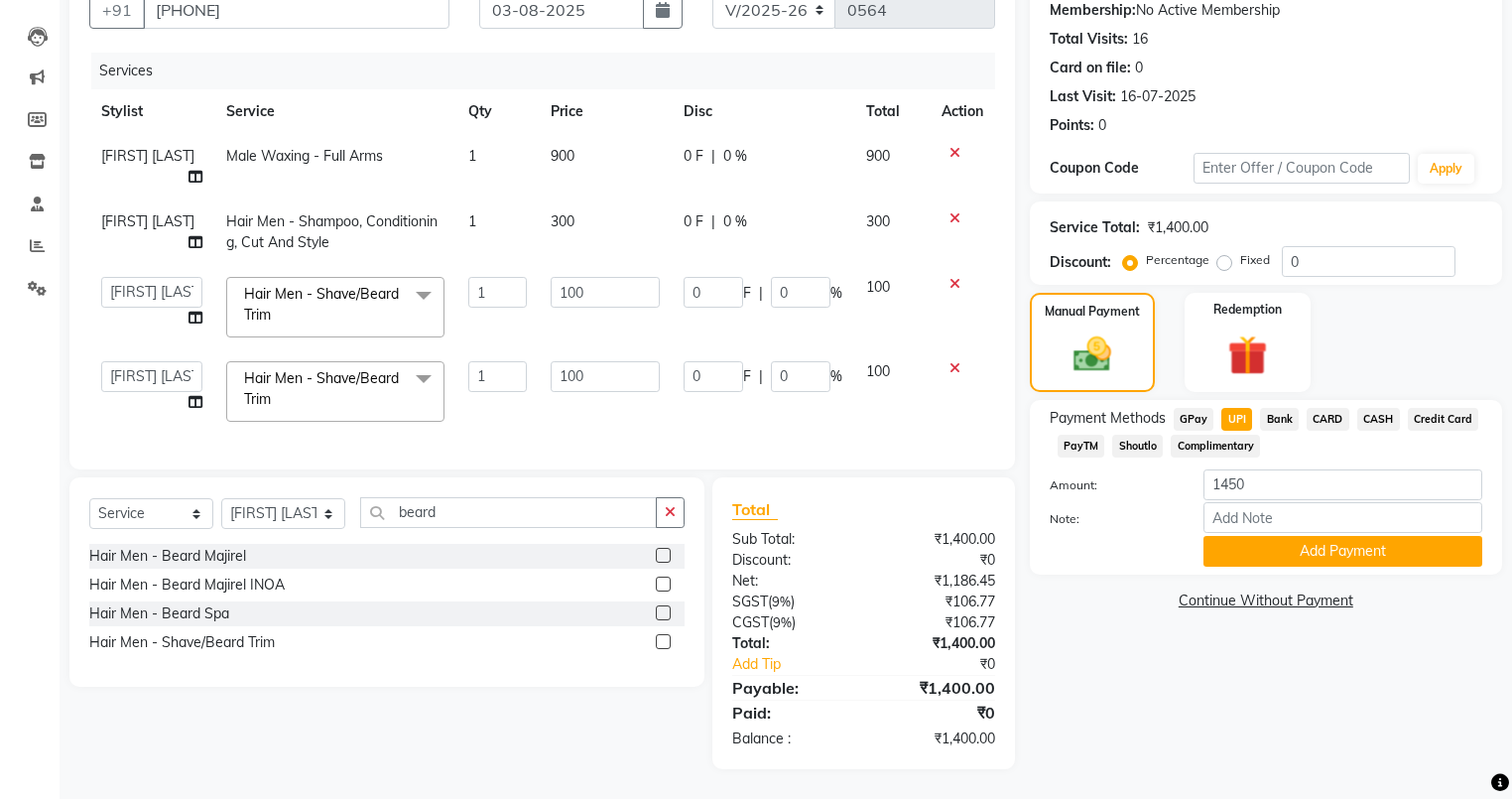 click on "[FIRST] [LAST] Male Waxing - Full Arms 1 900 0 F | 0 % 900 [FIRST] [LAST] Hair Men  - Shampoo, Conditioning, Cut And Style 1 300 0 F | 0 % 300  [FIRST]   [FIRST] [LAST]   [FIRST]   [FIRST]   [FIRST]   [FIRST]  Hair Men  - Shave/Beard Trim  x 15 Days Package - 3 Sittings 30 Days Package  - 4 Sittings 7 Days Package  - 2 Sittings  D-Tan Pack + Cleanser - 03 Pack D-Tan Pack + Cleanser - Casmara D-Tan Pack + Cleanser - kanpeki D-Tan Pack + Cleanser-kanpeki Additional Makeup - Groom Makeup Additional Makeup - Hair Extensions Additional Makeup - Photo Shoot (12 hrs) Additional Makeup - Photo Shoot (6 hrs) Additional Makeup - Saree Drape Basic Makeup - Bridal Makeup Basic Makeup - Engagement Makeup Basic Makeup - Party Makeup Basic Makeup - Reception Makeup Basic Makeup - Party2 Bridal Makeup -  makeup  Bleach - Full Arms Bleach - Full Body Bleach - Full Front/Back Bleach - Full Legs Bleach - Hands/ Feet Bleach - neck Bleach - Face Cleanup (40/45 Min) - Casmara Cleanup Cleanup (40/45 Min) - Tress Lounge Signature Cleanup O3" 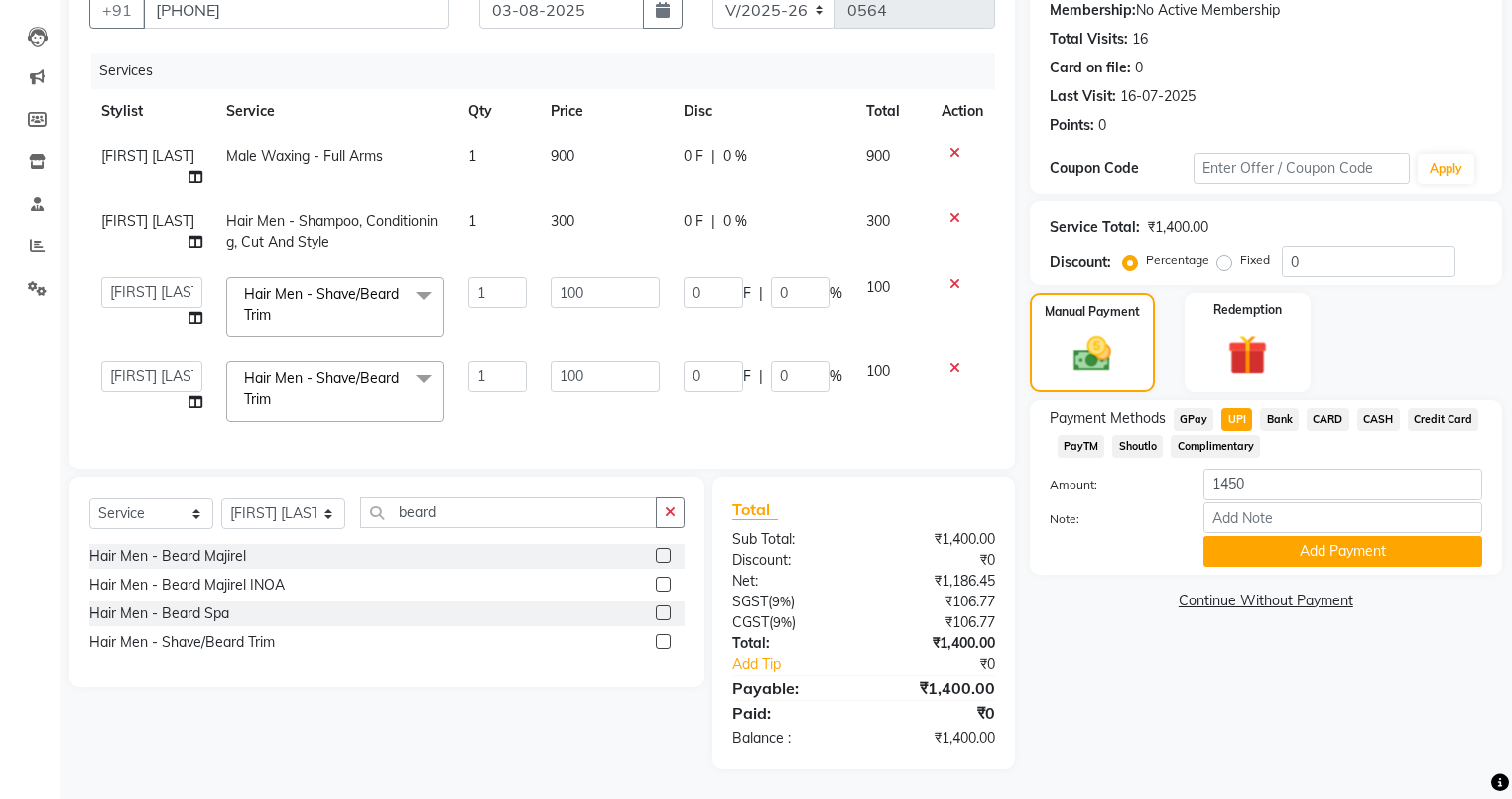 select on "41504" 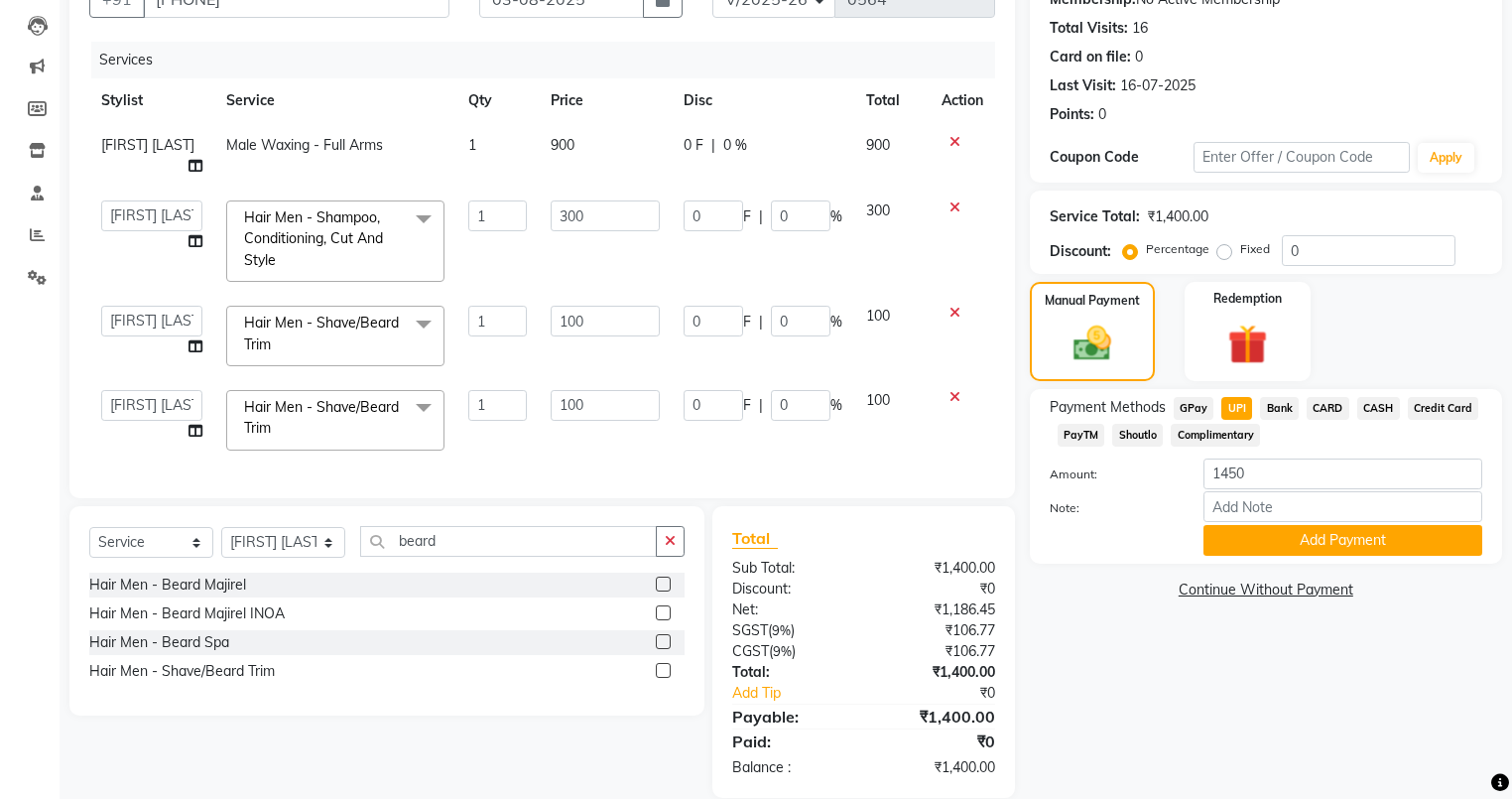 click on "300" 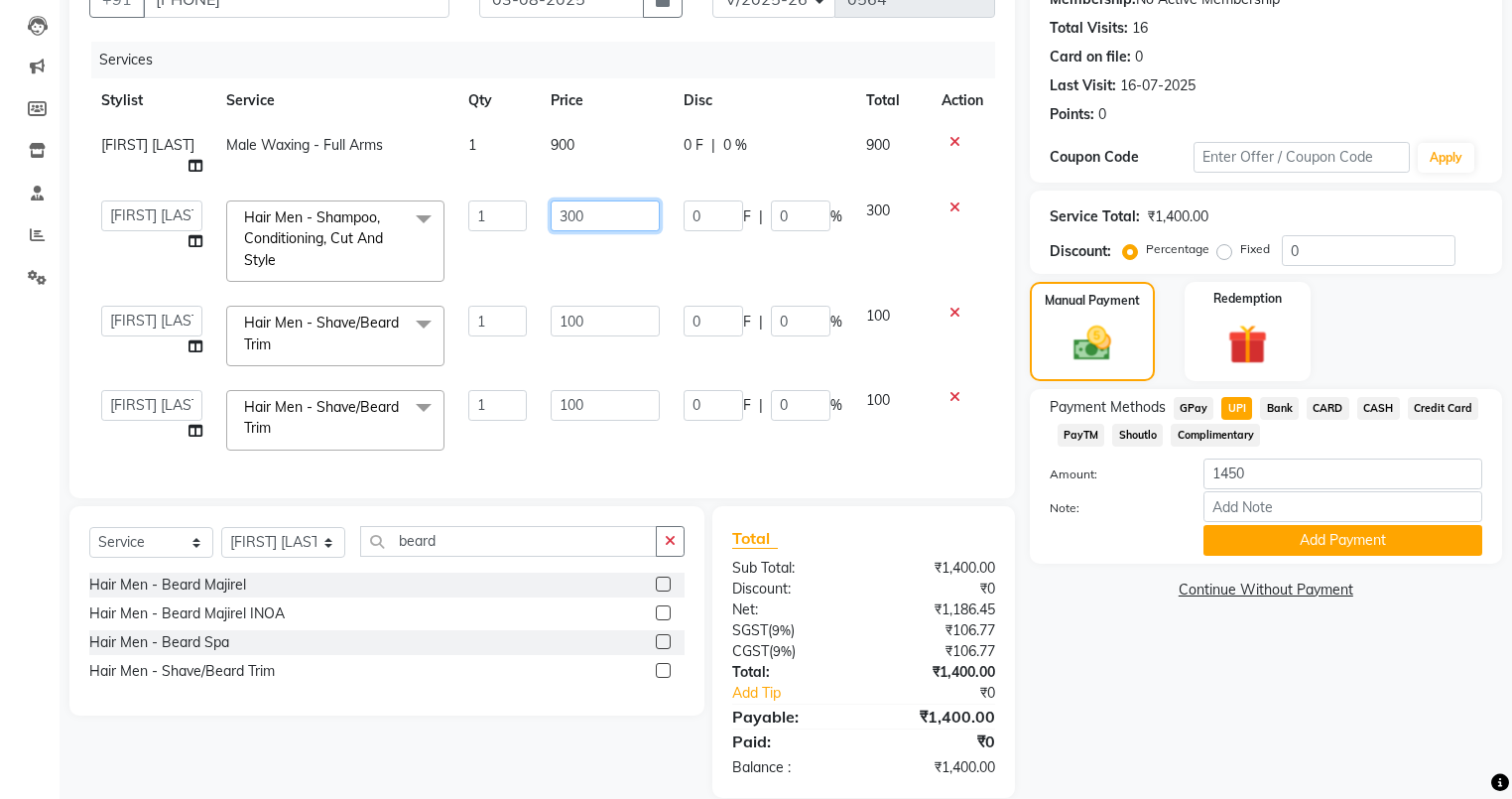 click on "300" 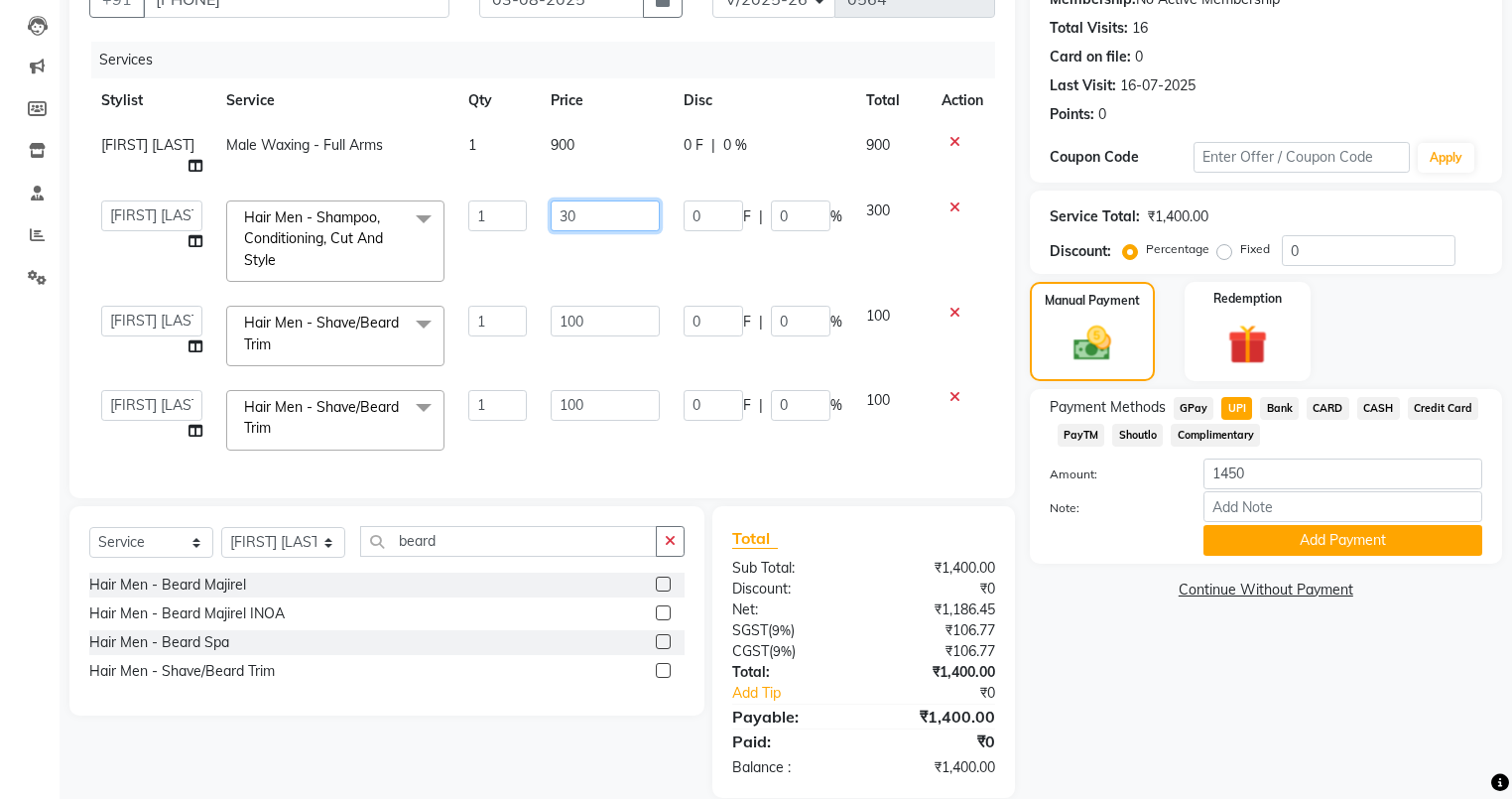 type on "3" 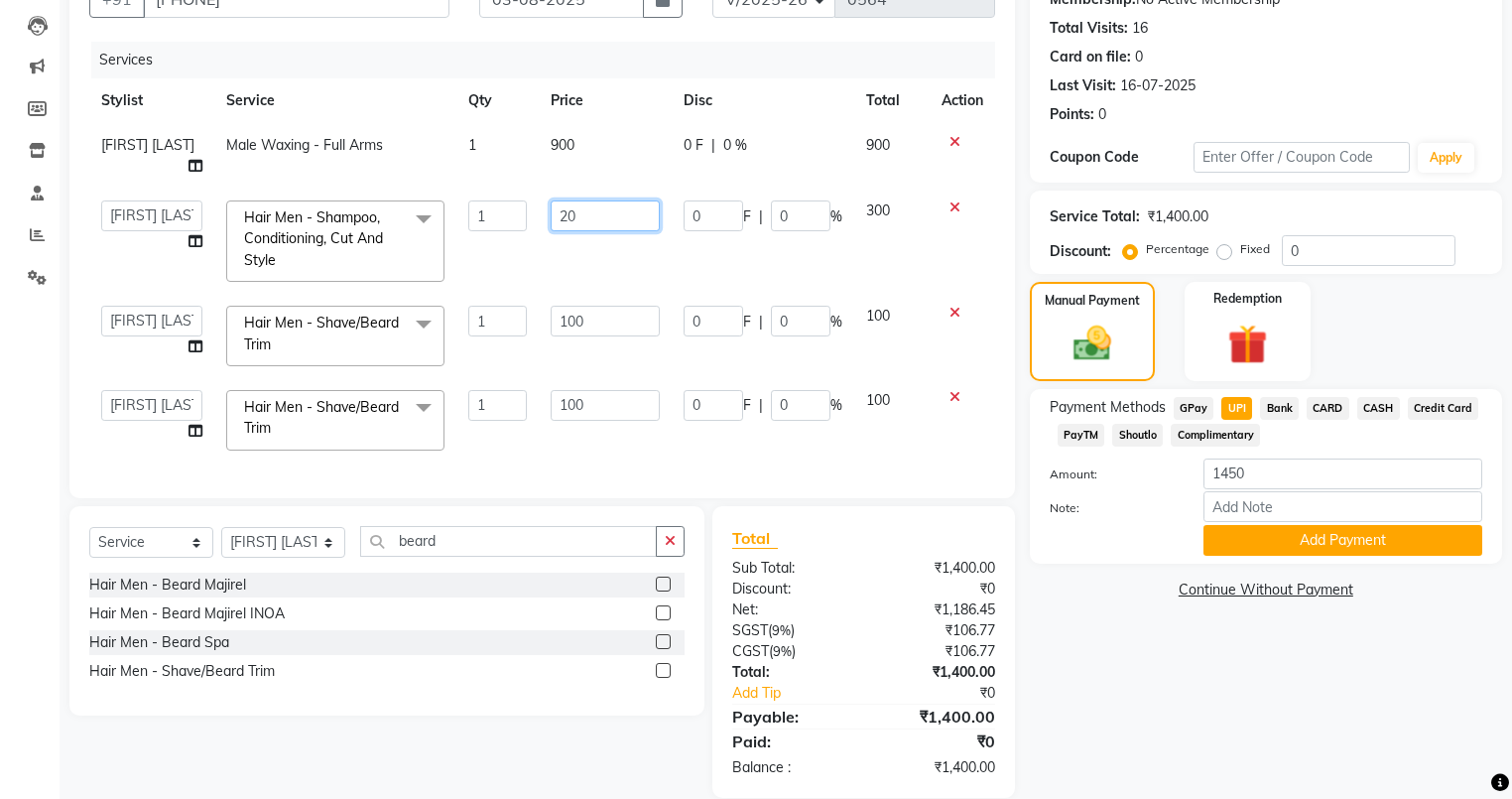 type on "200" 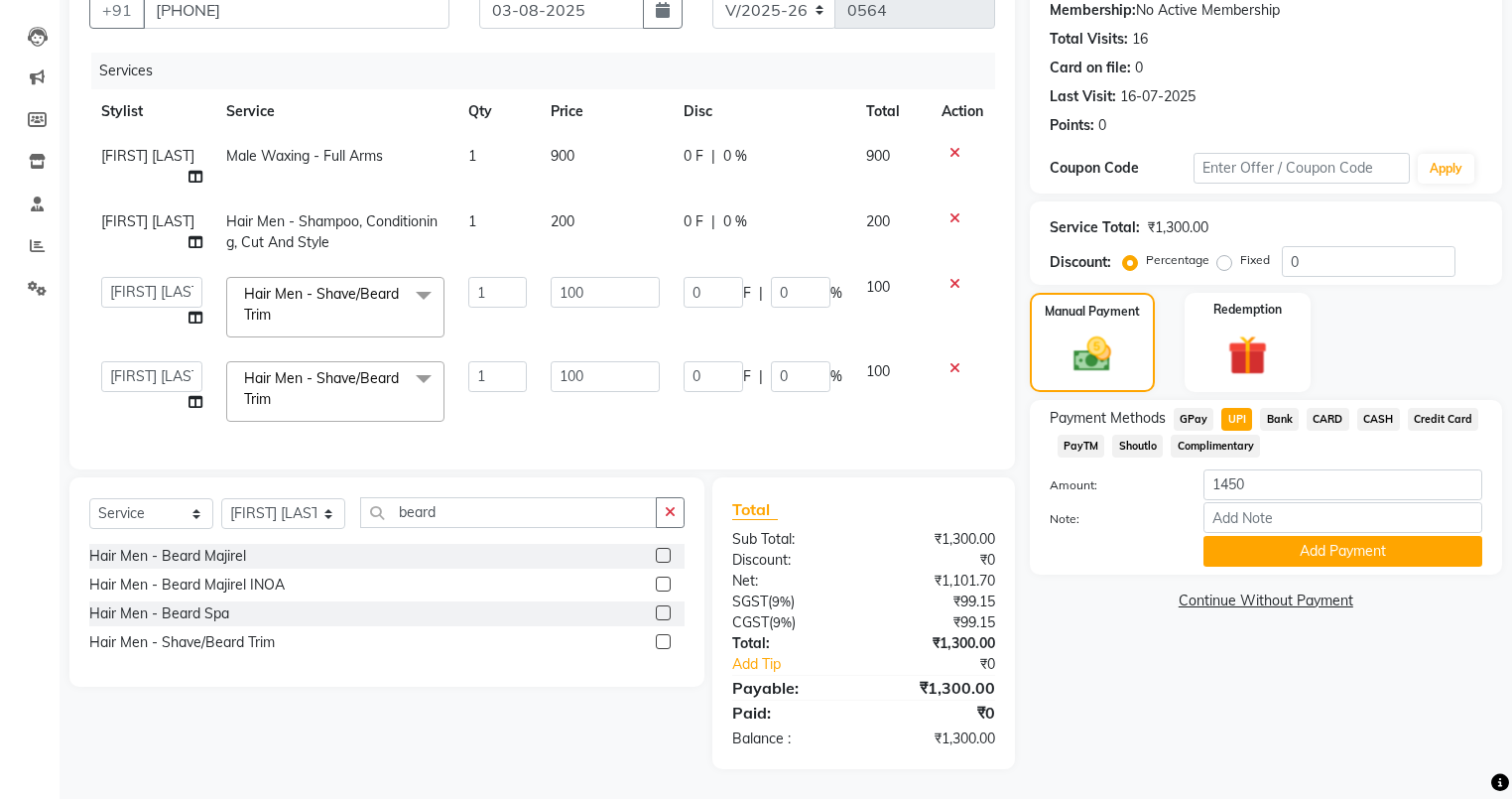 click on "Services Stylist Service Qty Price Disc Total Action [FIRST] [LAST] Male Waxing - Full Arms 1 900 0 F | 0 % 900 [FIRST] [LAST] Hair Men  - Shampoo, Conditioning, Cut And Style 1 200 0 F | 0 % 200  [FIRST]   [FIRST] [LAST]   [FIRST]   [FIRST]   [FIRST]   [FIRST]  Hair Men  - Shave/Beard Trim  x 15 Days Package - 3 Sittings 30 Days Package  - 4 Sittings 7 Days Package  - 2 Sittings  D-Tan Pack + Cleanser - 03 Pack D-Tan Pack + Cleanser - Casmara D-Tan Pack + Cleanser - kanpeki D-Tan Pack + Cleanser-kanpeki Additional Makeup - Groom Makeup Additional Makeup - Hair Extensions Additional Makeup - Photo Shoot (12 hrs) Additional Makeup - Photo Shoot (6 hrs) Additional Makeup - Saree Drape Basic Makeup - Bridal Makeup Basic Makeup - Engagement Makeup Basic Makeup - Party Makeup Basic Makeup - Reception Makeup Basic Makeup - Party2 Bridal Makeup -  makeup  Bleach - Full Arms Bleach - Full Body Bleach - Full Front/Back Bleach - Full Legs Bleach - Hands/ Feet Bleach - neck Bleach - Face Cleanup (40/45 Min) - Casmara Cleanup 1 0" 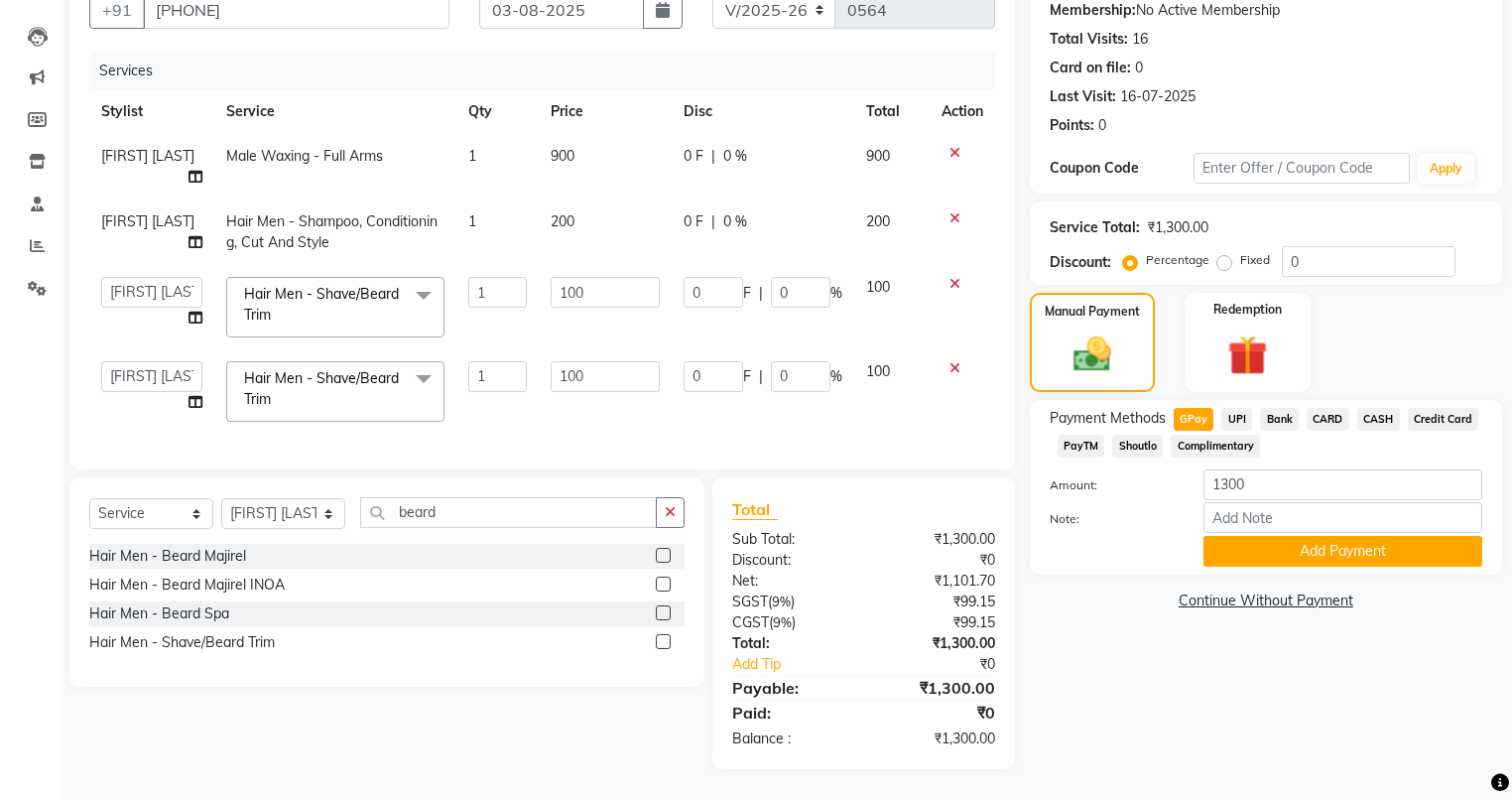 click on "UPI" 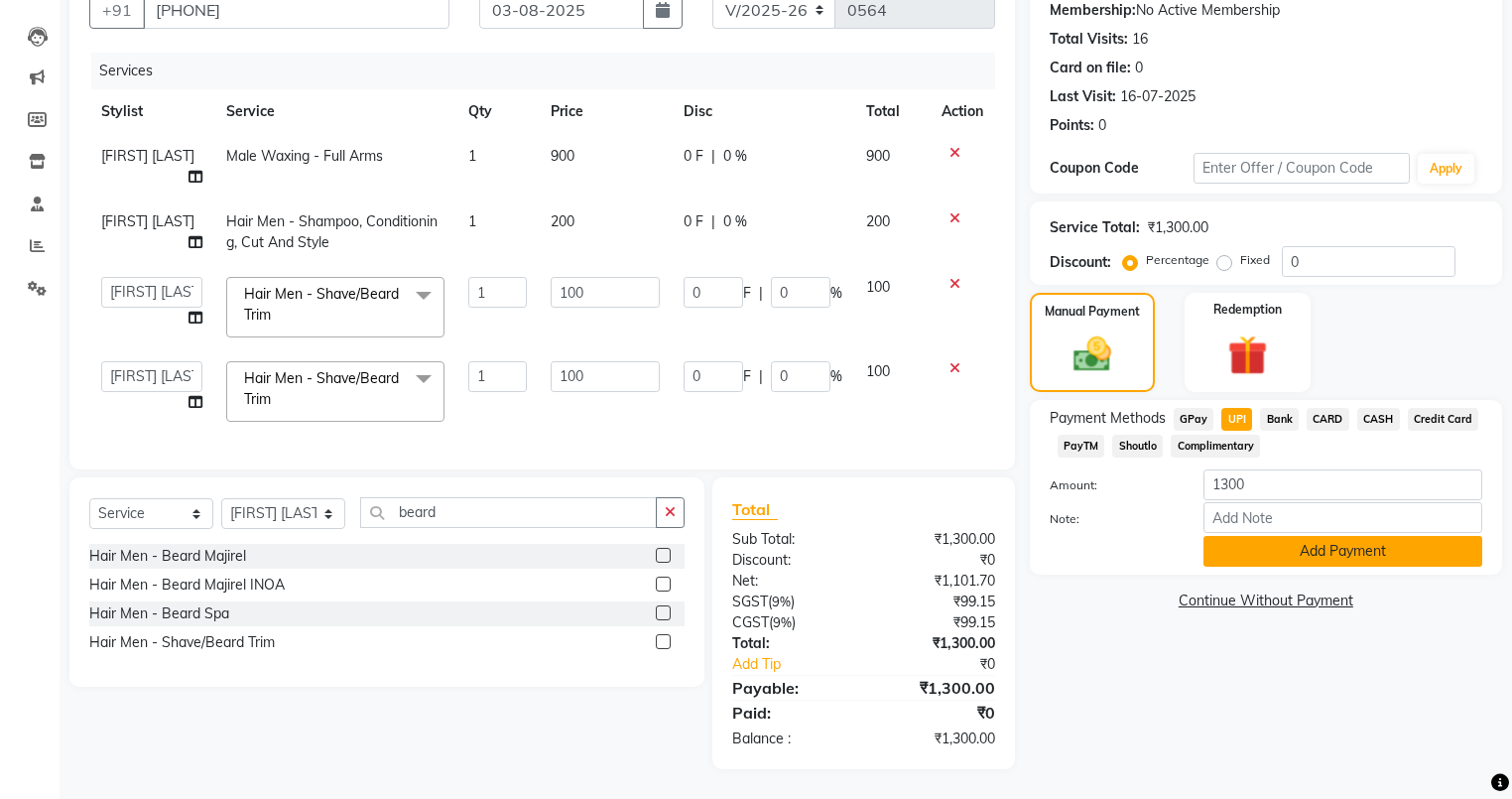 click on "Add Payment" 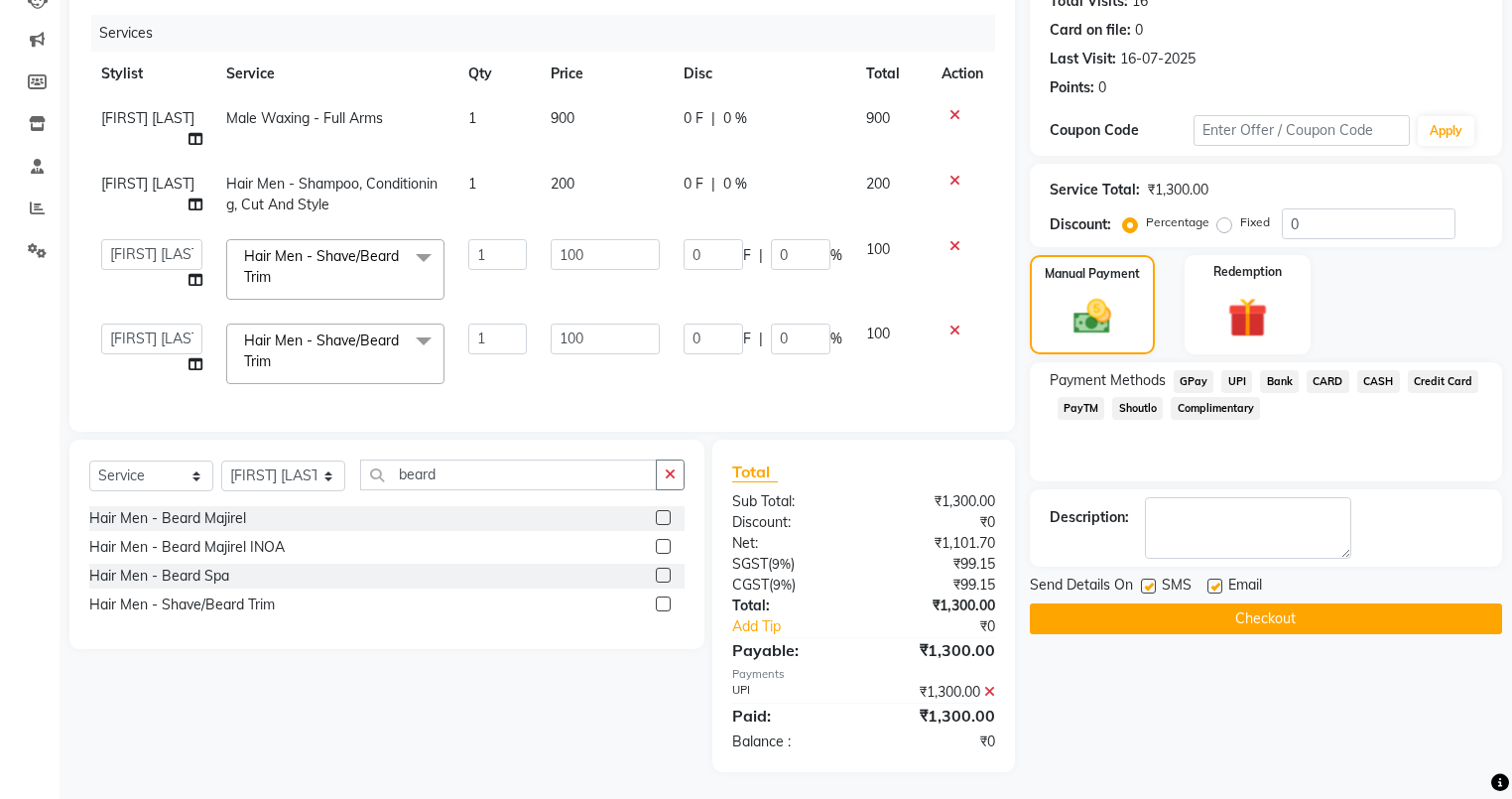 scroll, scrollTop: 246, scrollLeft: 0, axis: vertical 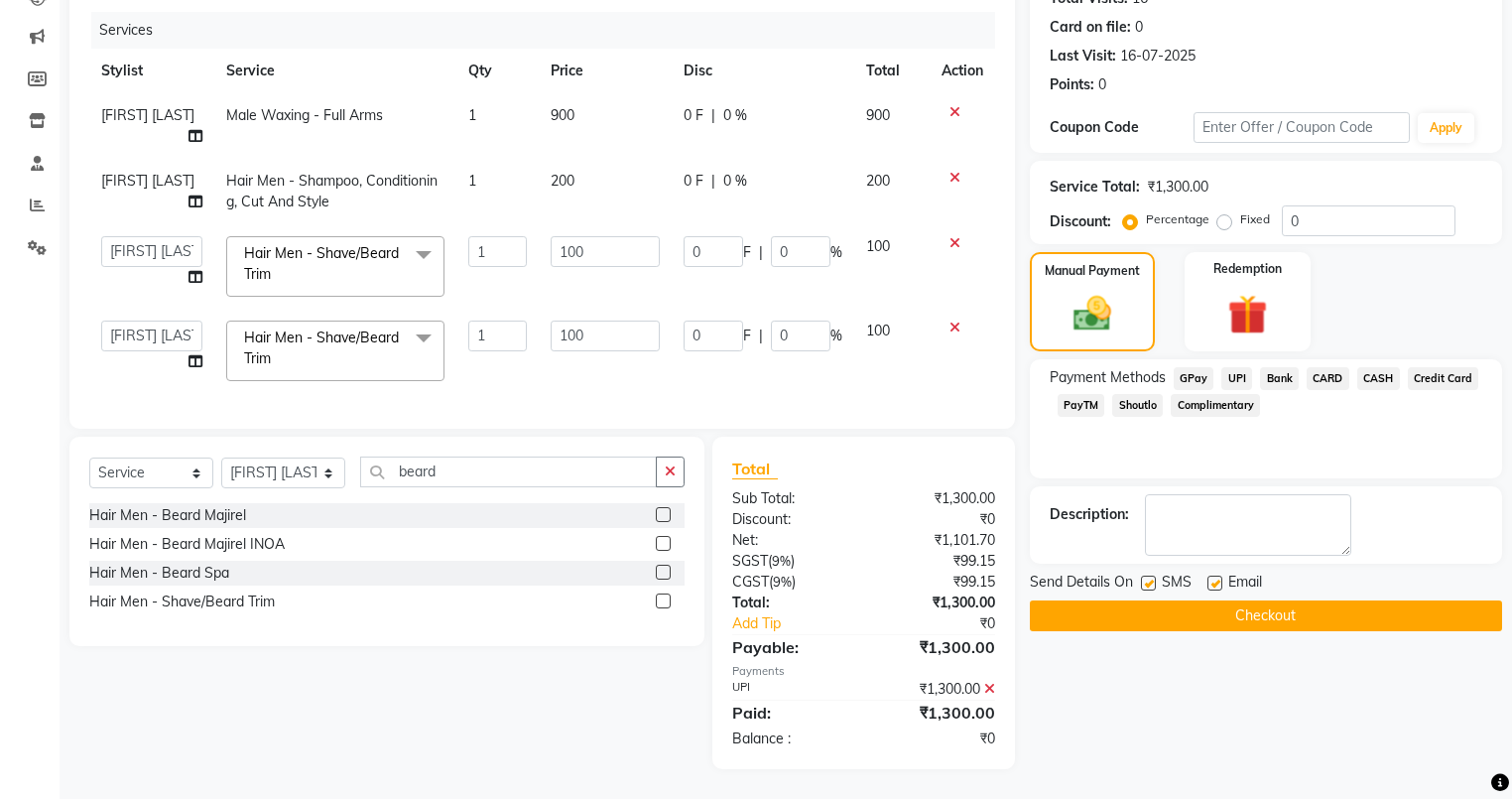 click on "Checkout" 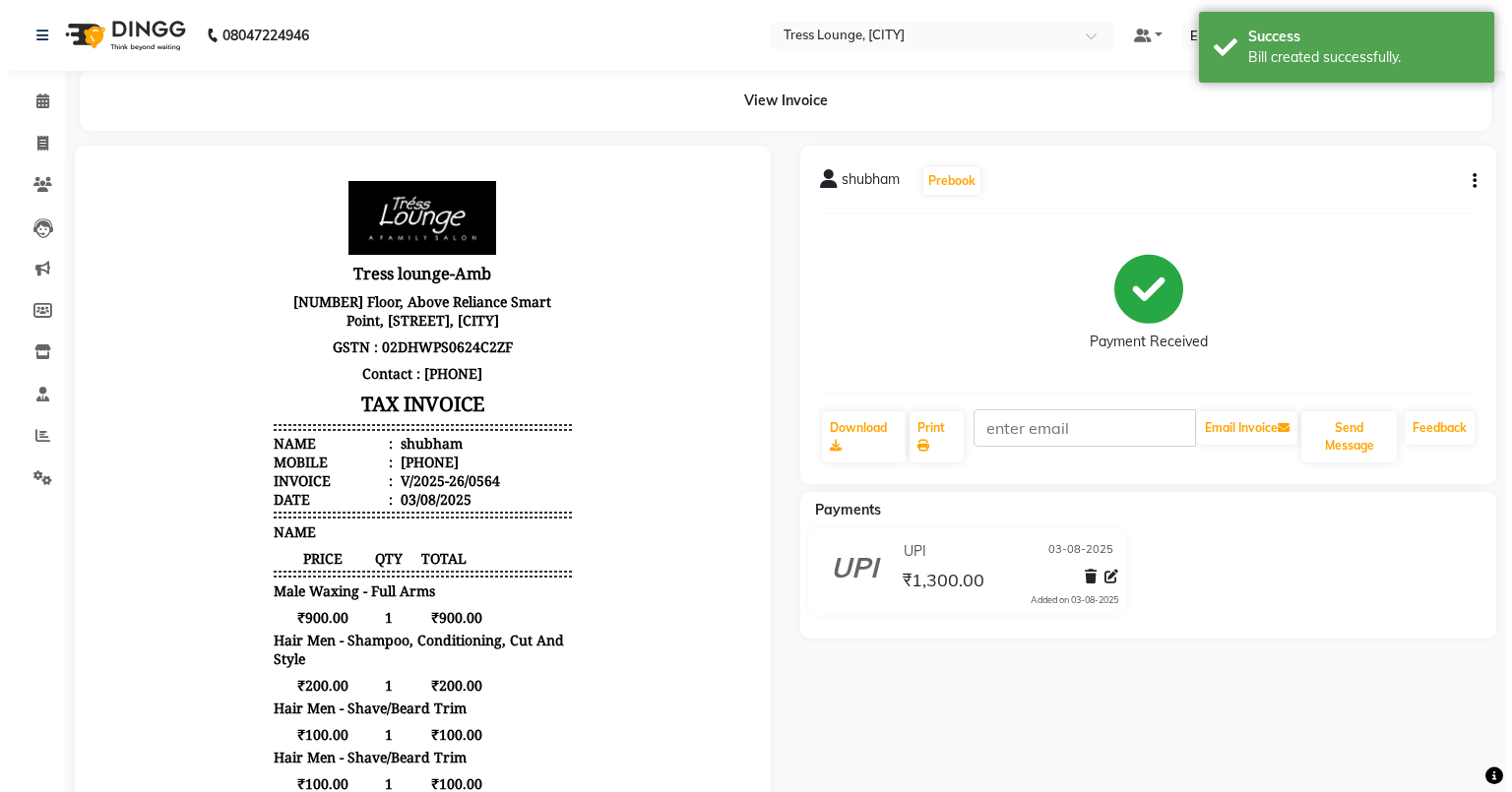 scroll, scrollTop: 0, scrollLeft: 0, axis: both 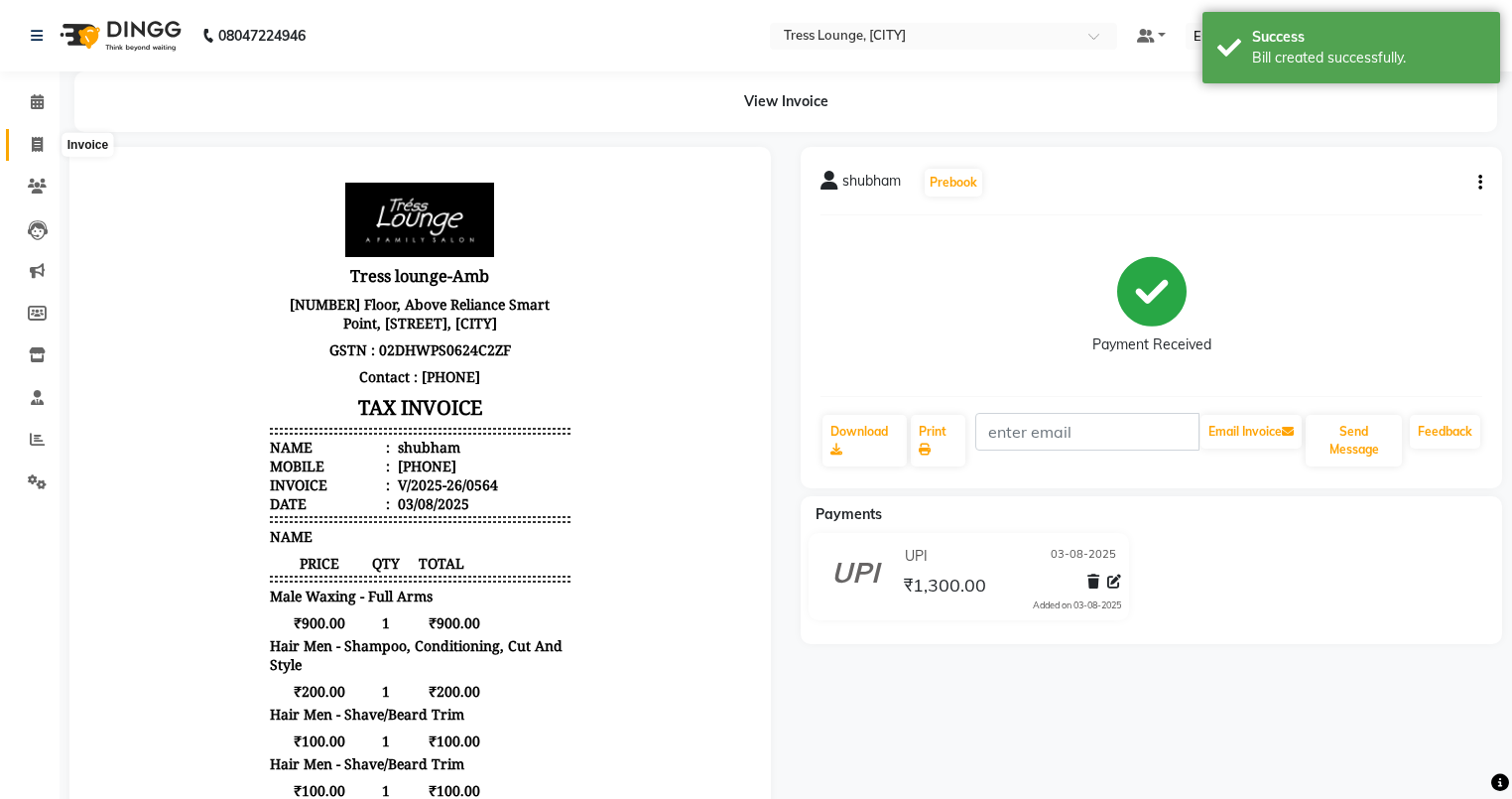 click 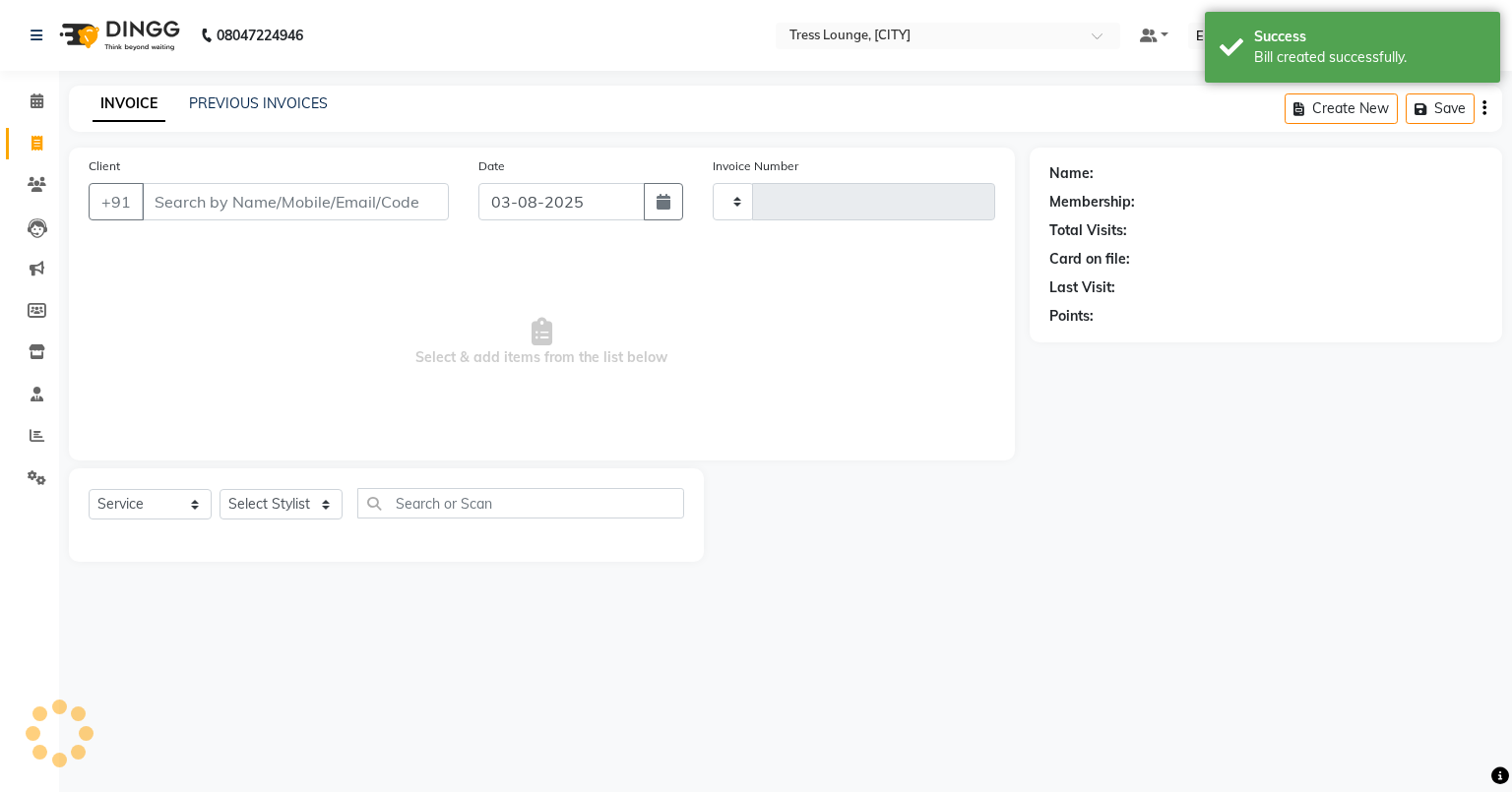 type on "0565" 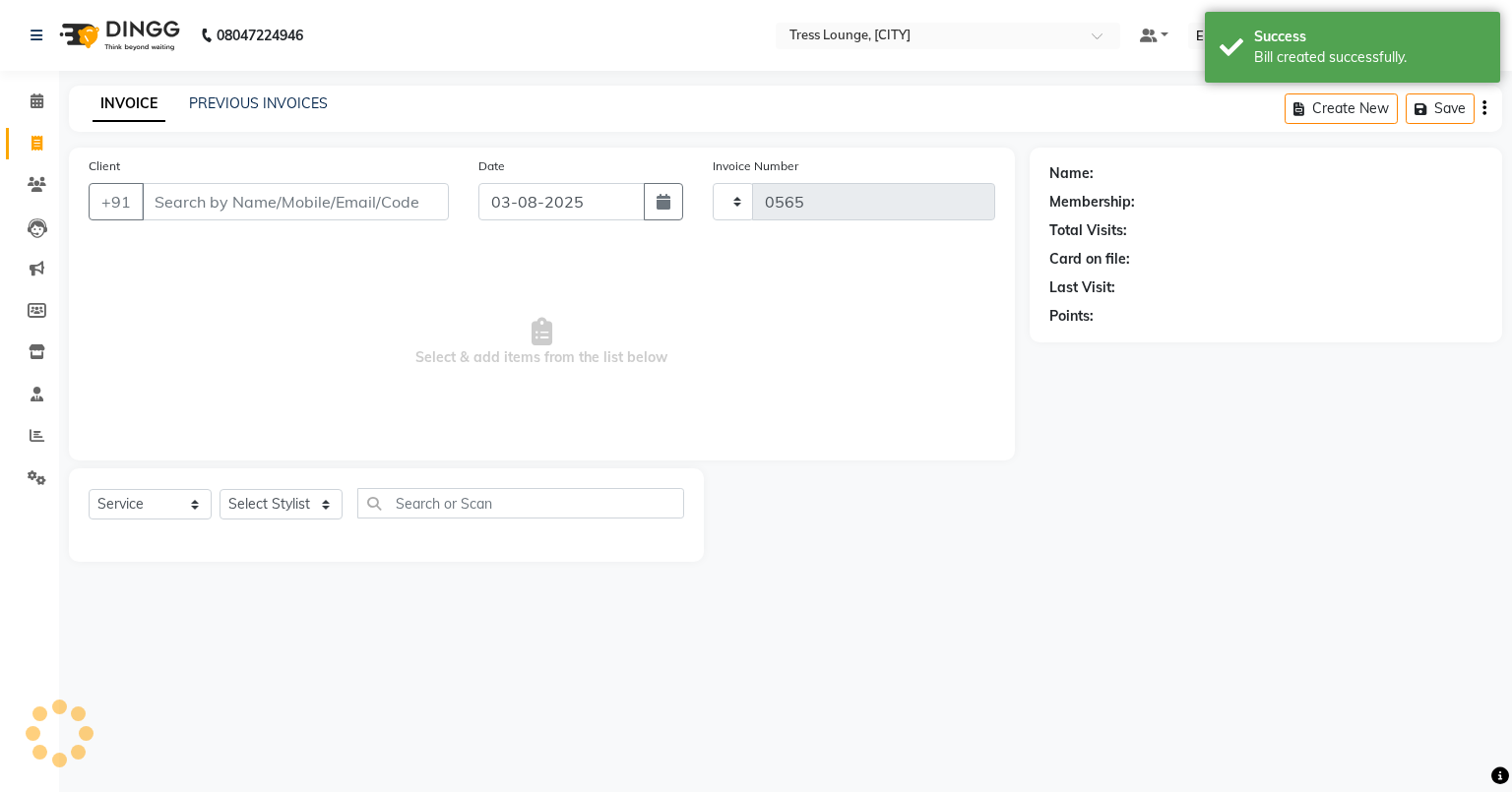 select on "5899" 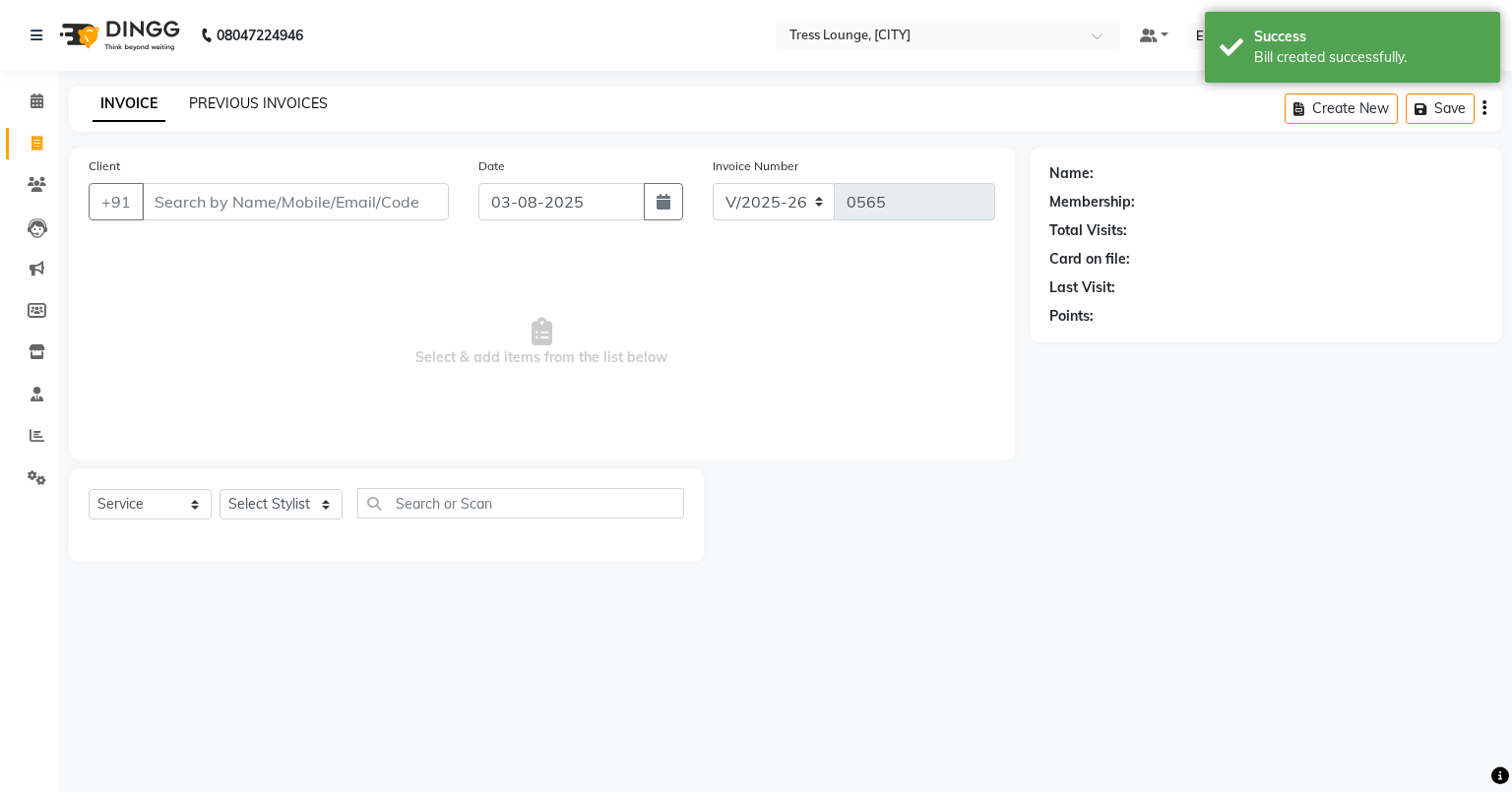 click on "PREVIOUS INVOICES" 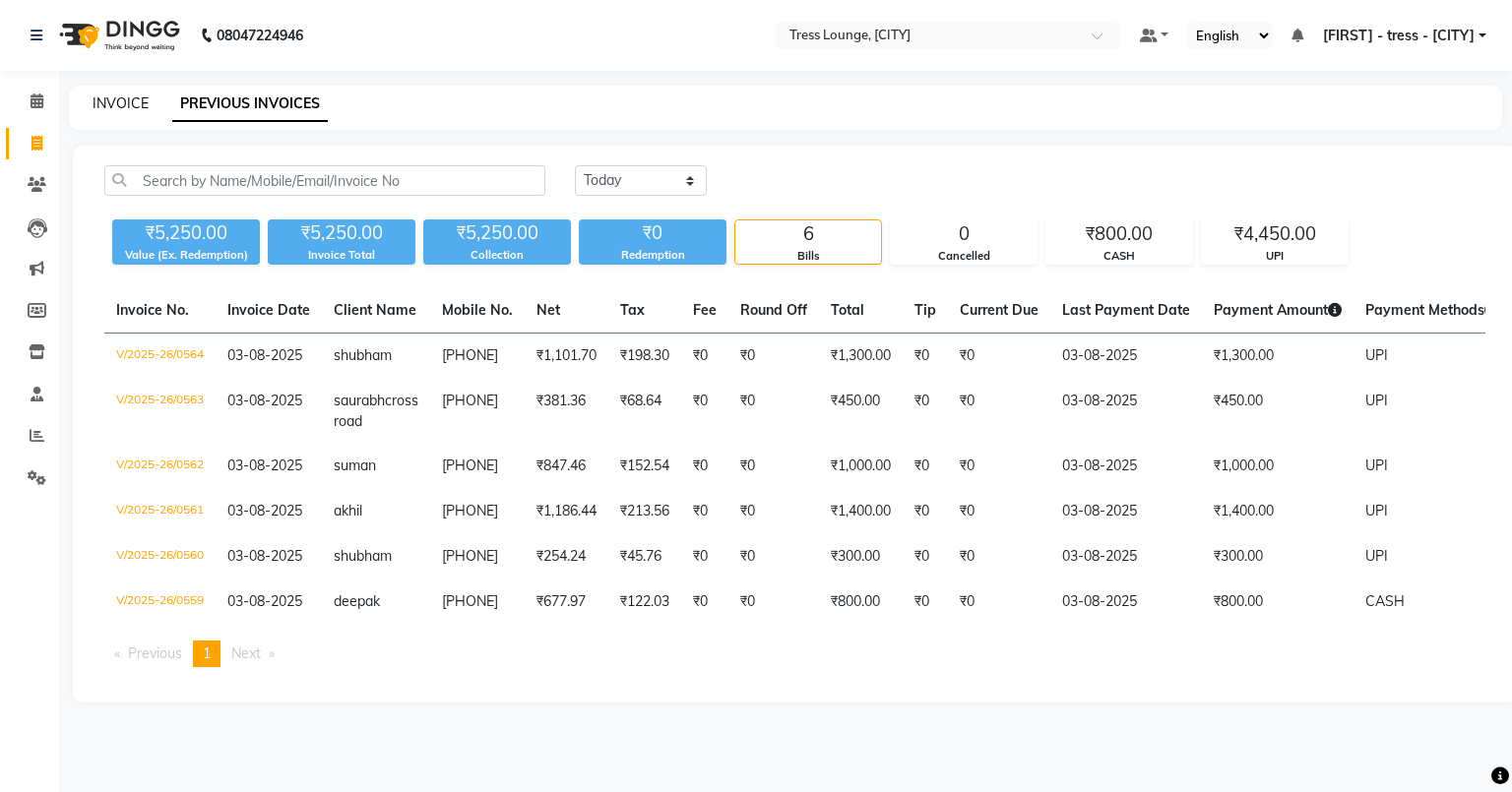 click on "INVOICE" 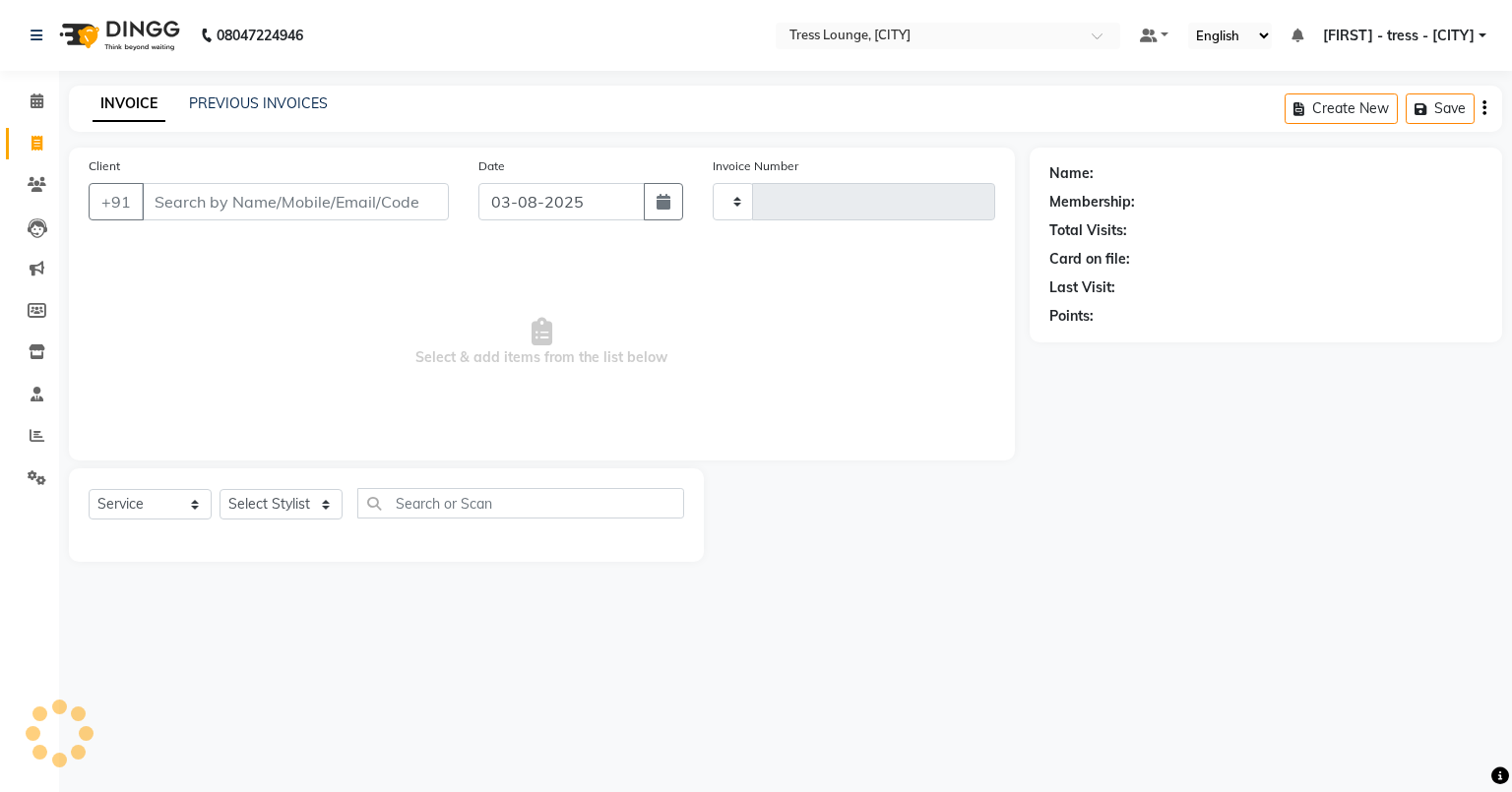 type on "0565" 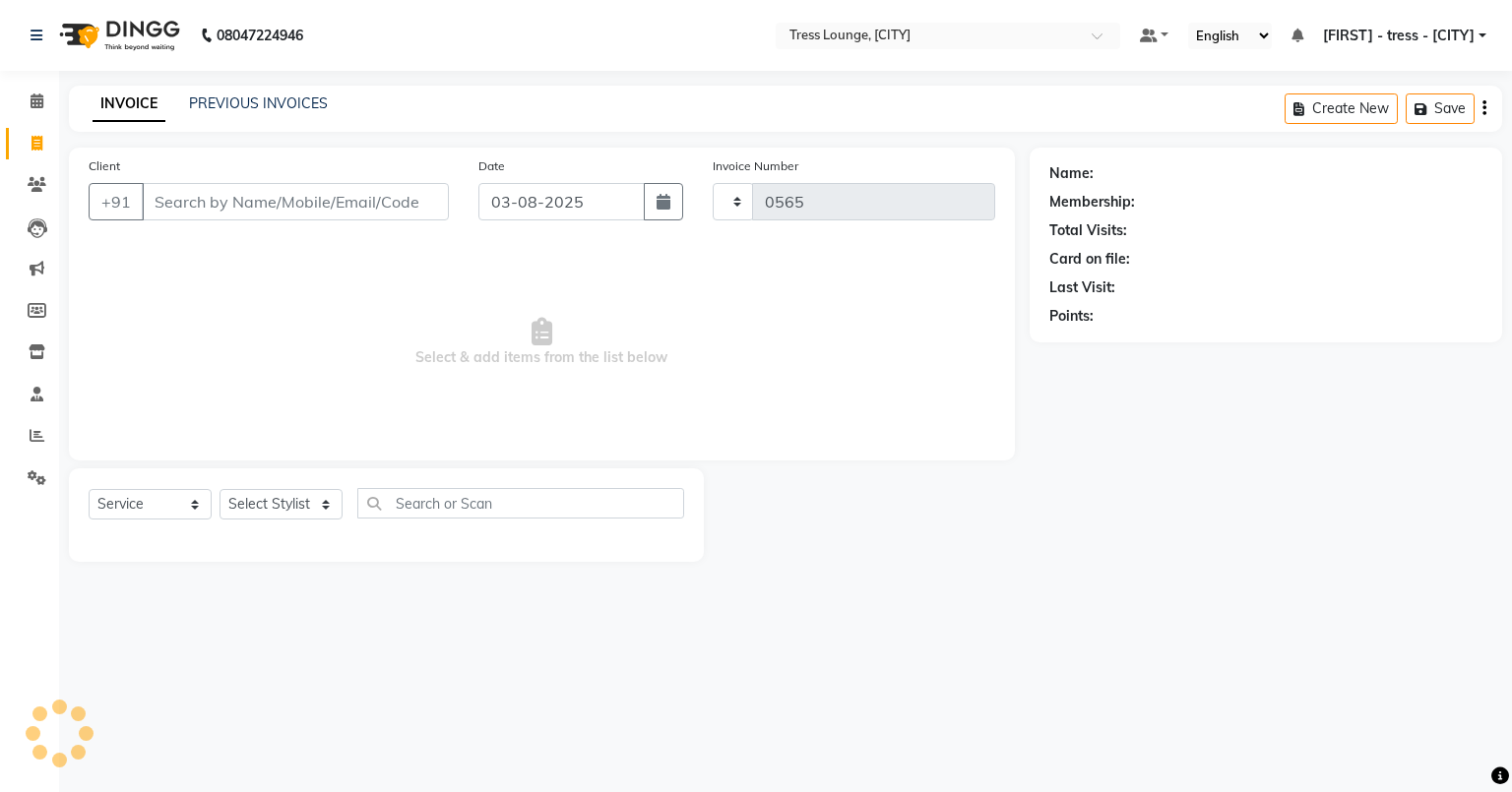 select on "5899" 